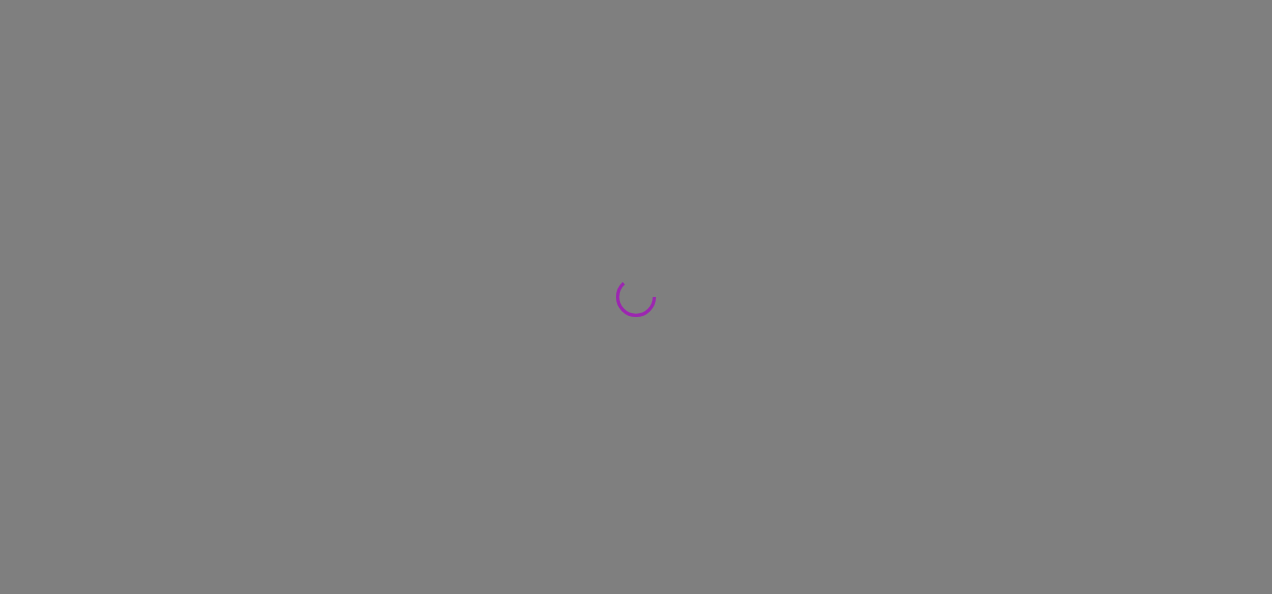 scroll, scrollTop: 0, scrollLeft: 0, axis: both 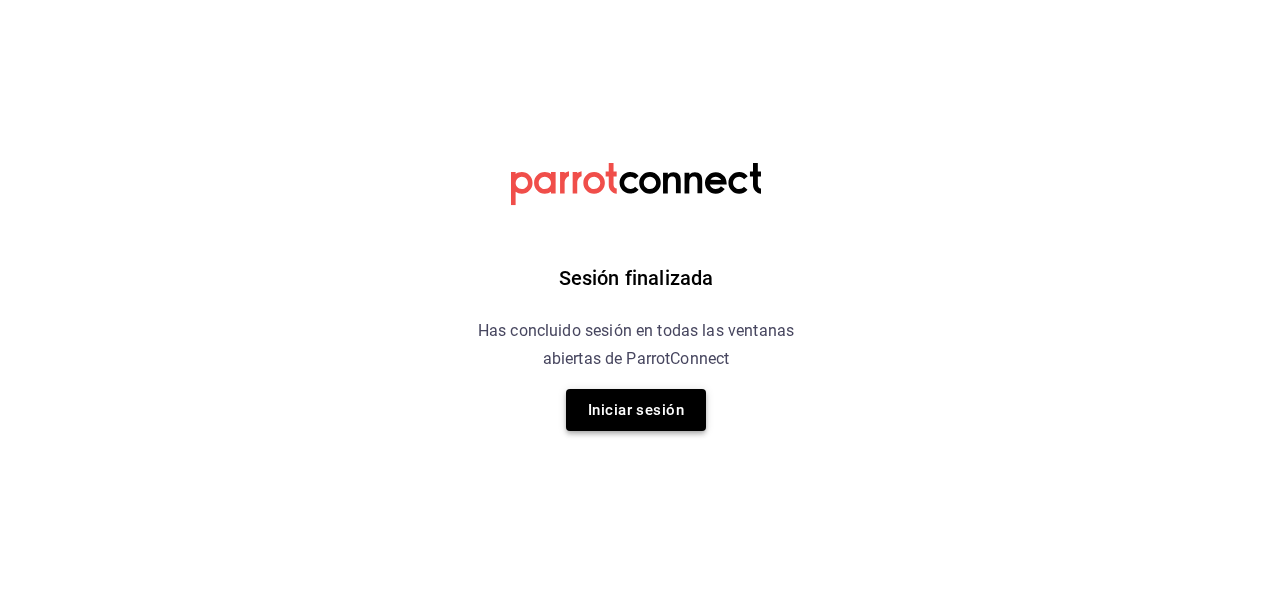 click on "Iniciar sesión" at bounding box center (636, 410) 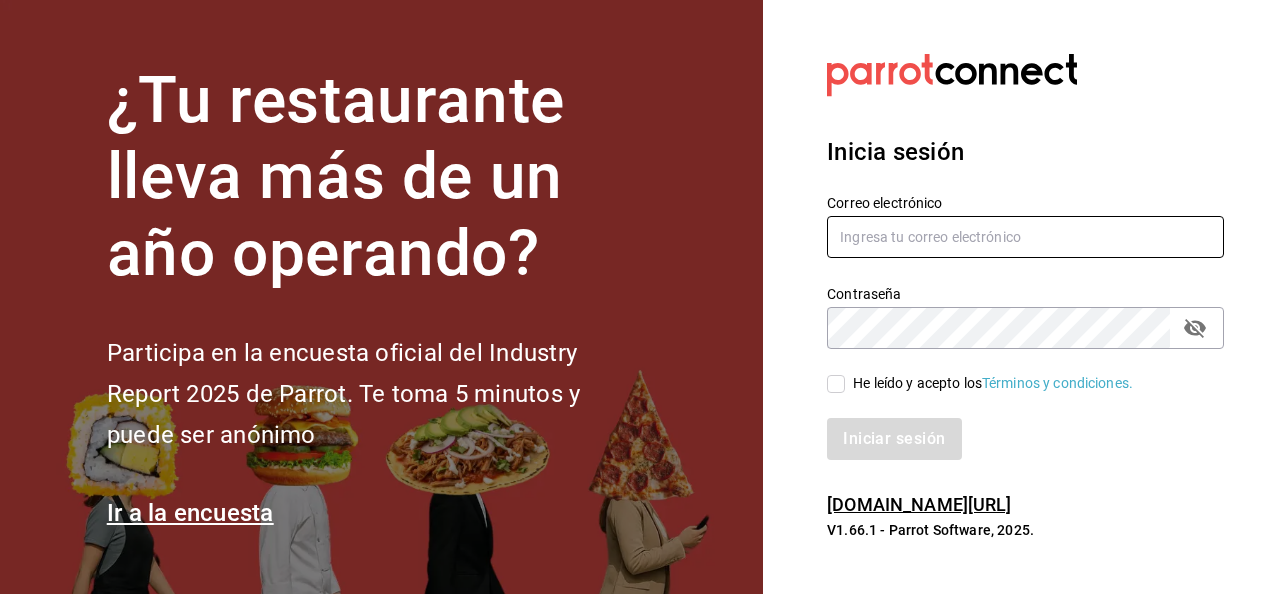 type on "multiuser@ceballos.com" 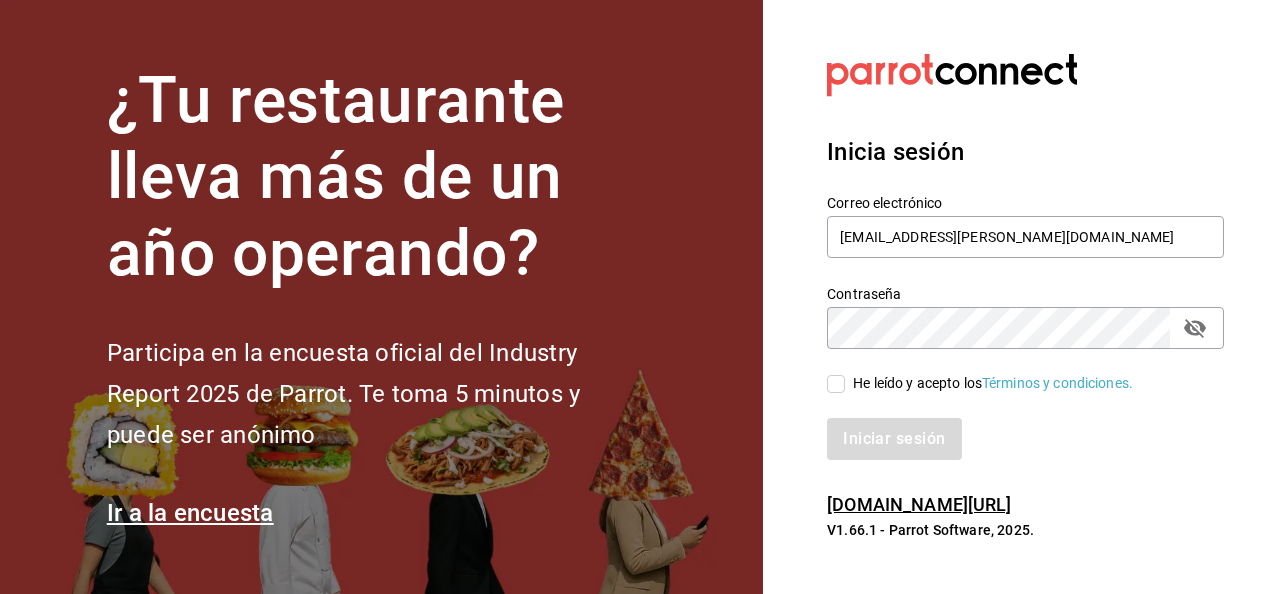 click on "He leído y acepto los  Términos y condiciones." at bounding box center (836, 384) 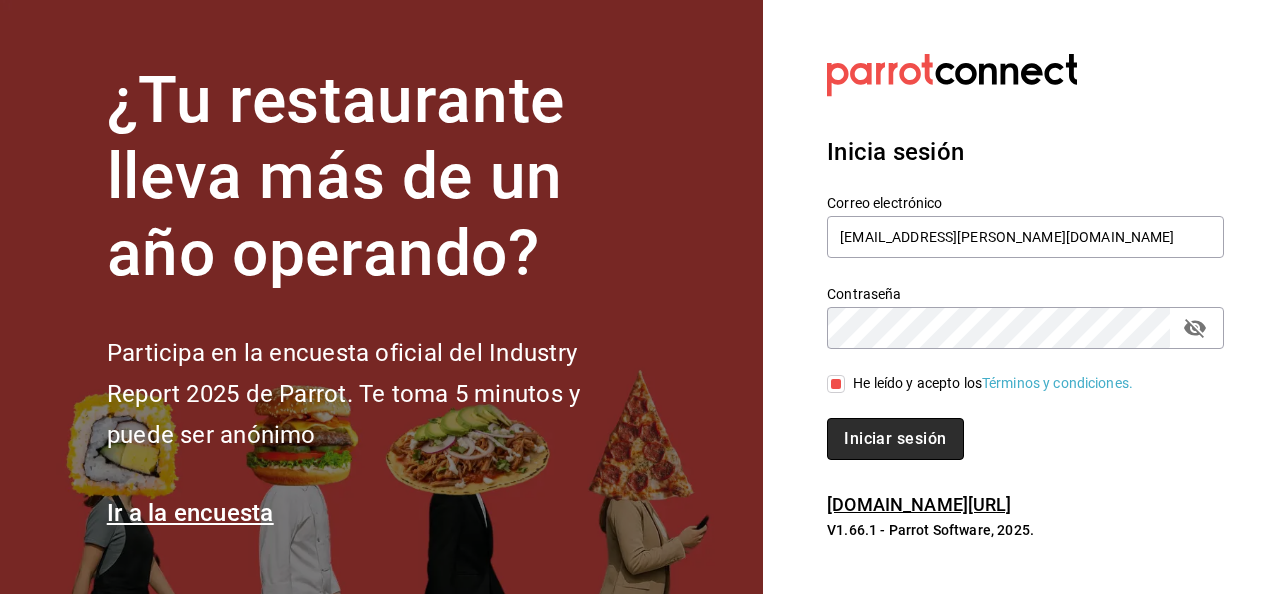 click on "Iniciar sesión" at bounding box center (895, 439) 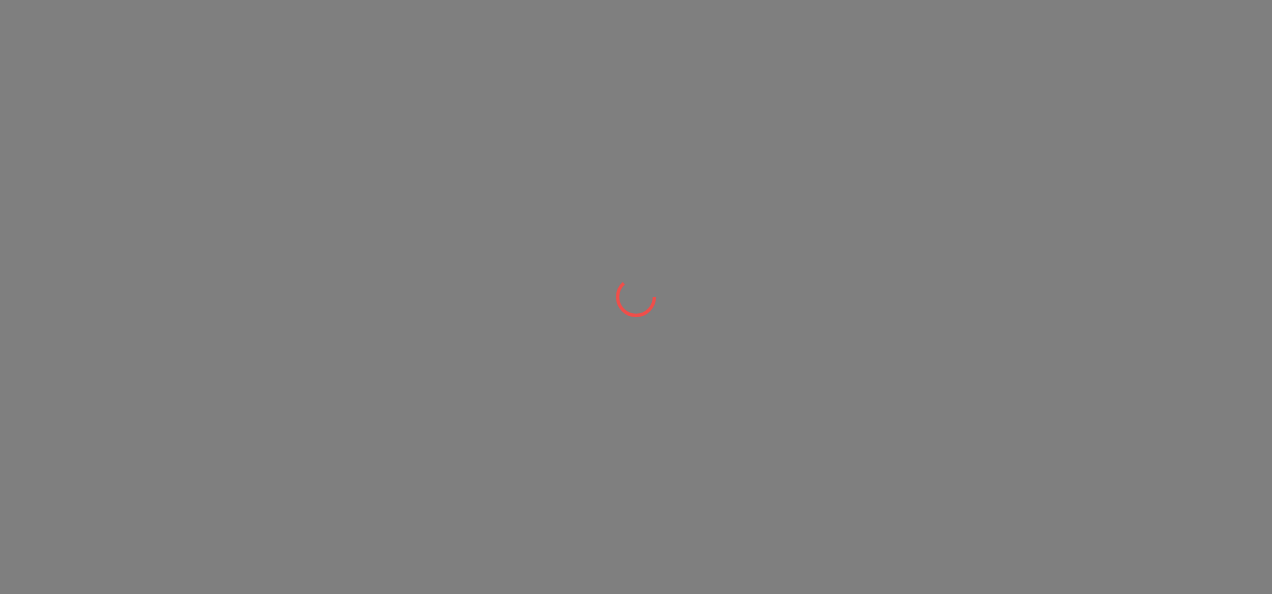 scroll, scrollTop: 0, scrollLeft: 0, axis: both 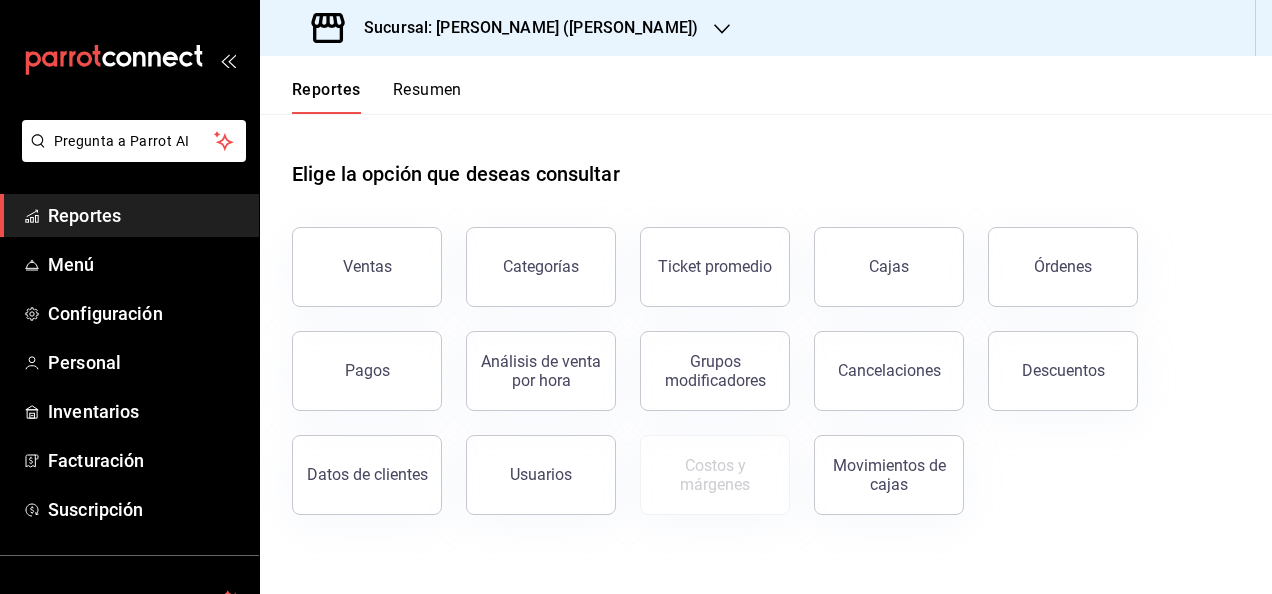 click on "Sucursal: [PERSON_NAME] ([PERSON_NAME])" at bounding box center (523, 28) 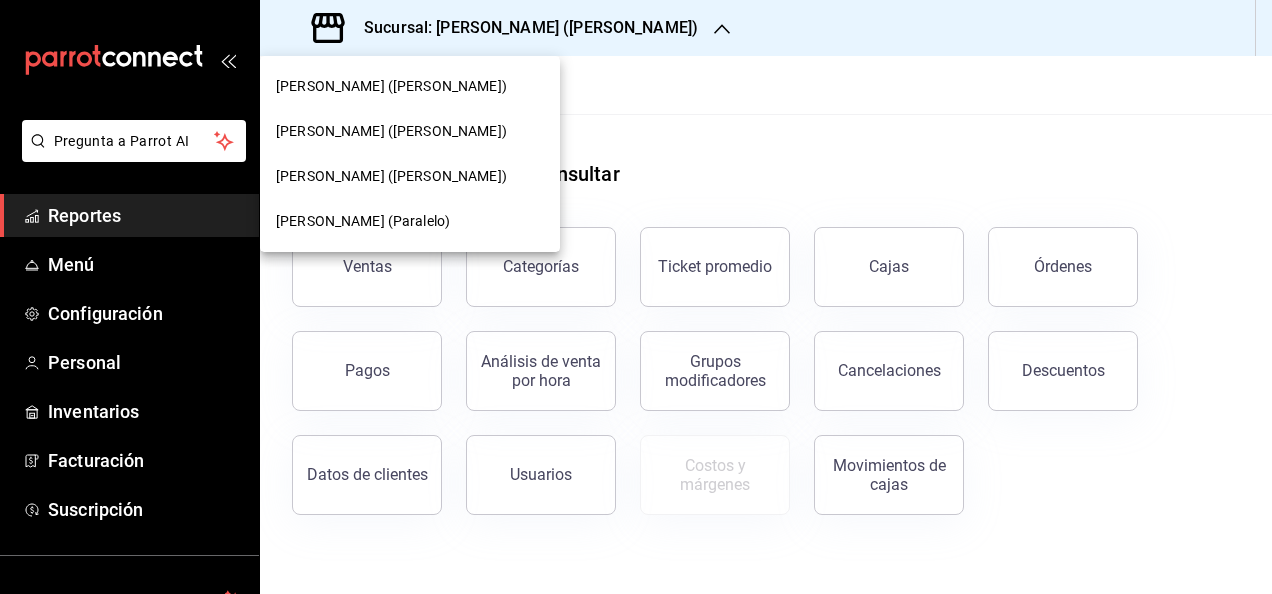 click on "[PERSON_NAME] ([PERSON_NAME])" at bounding box center [391, 176] 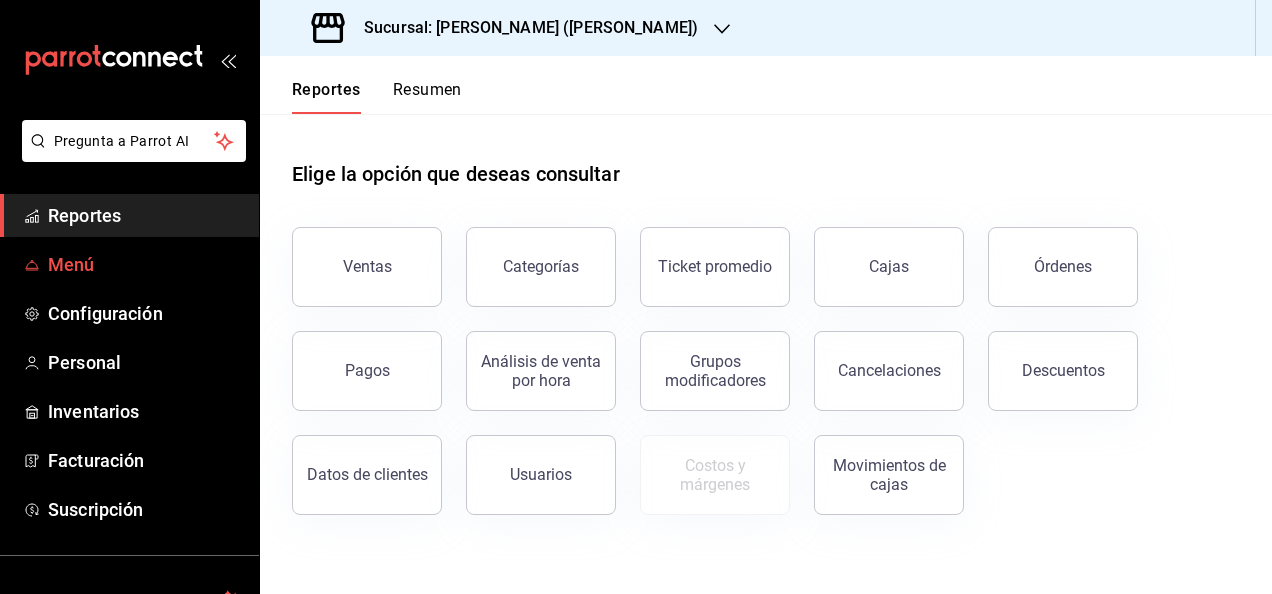 click on "Menú" at bounding box center (145, 264) 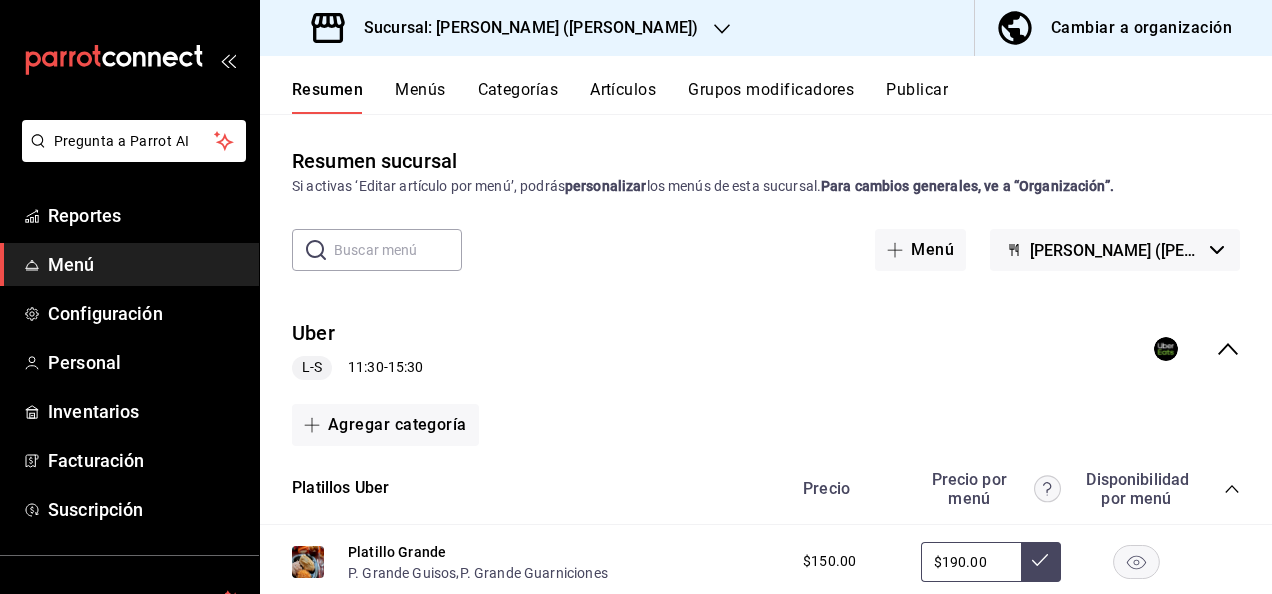 click 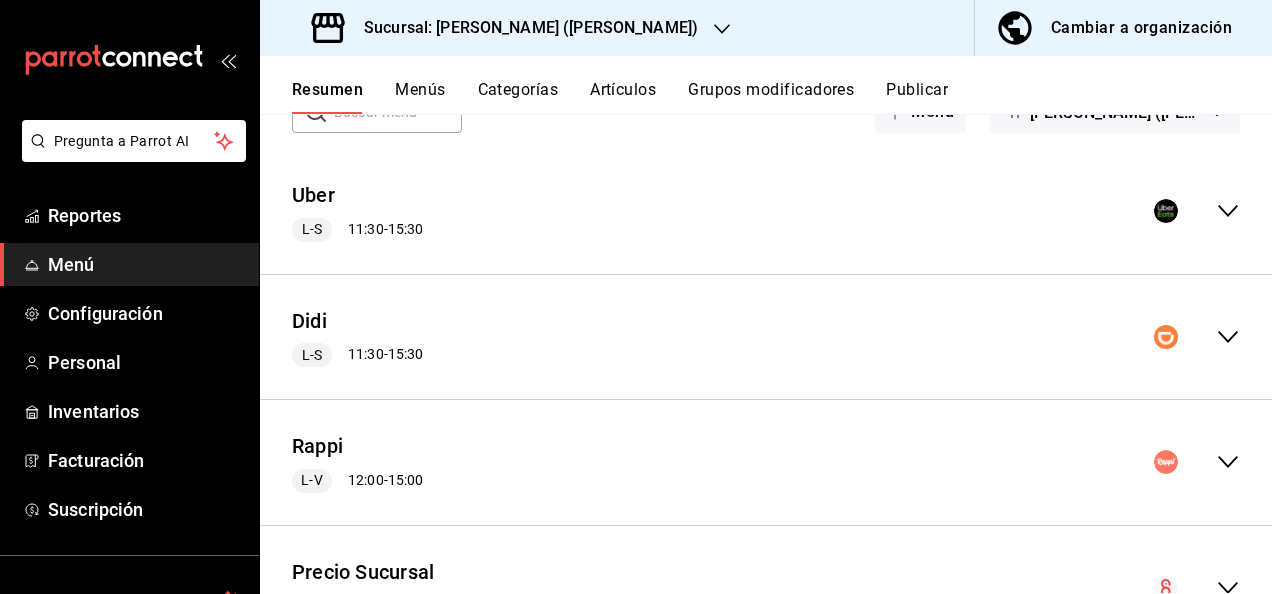 scroll, scrollTop: 160, scrollLeft: 0, axis: vertical 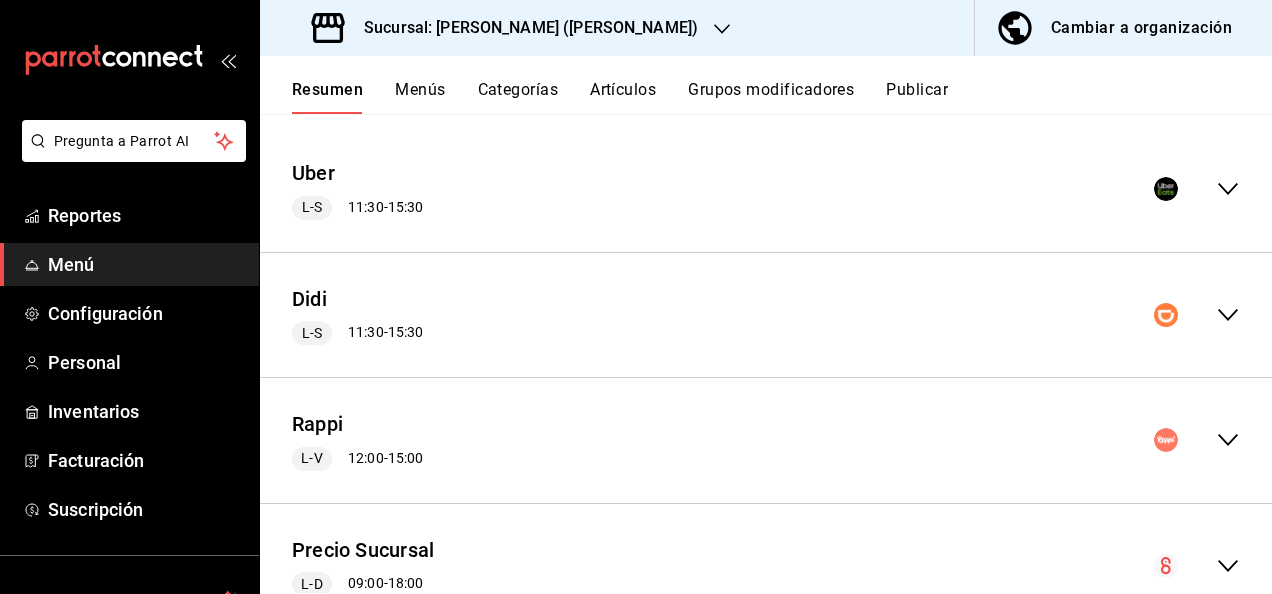click 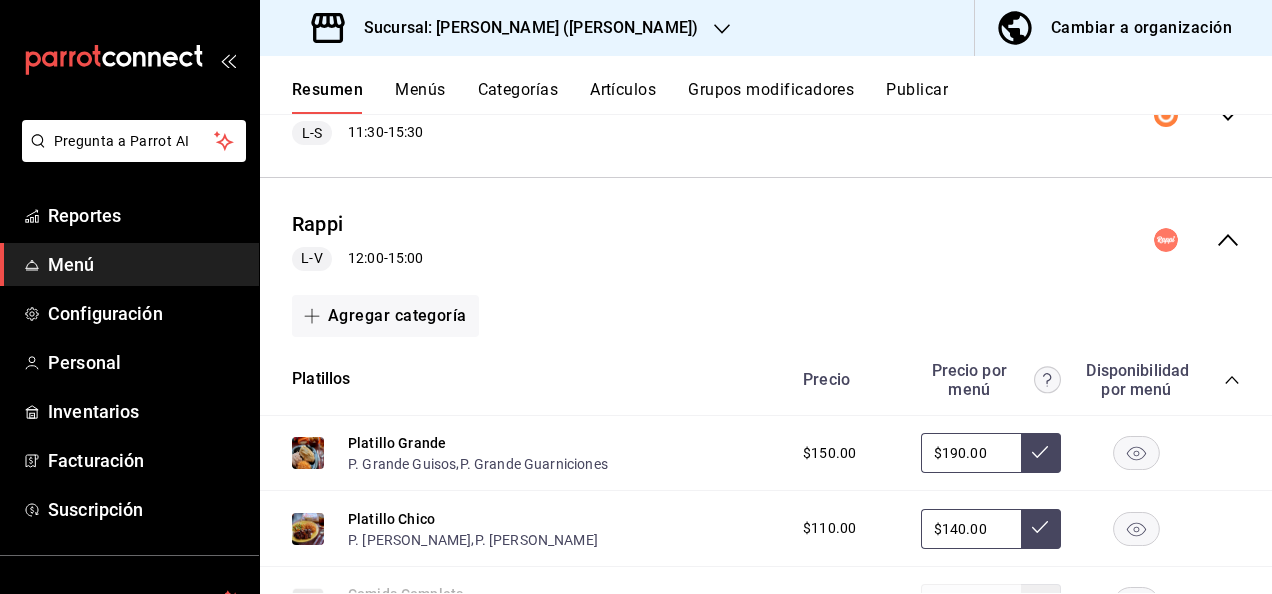 scroll, scrollTop: 440, scrollLeft: 0, axis: vertical 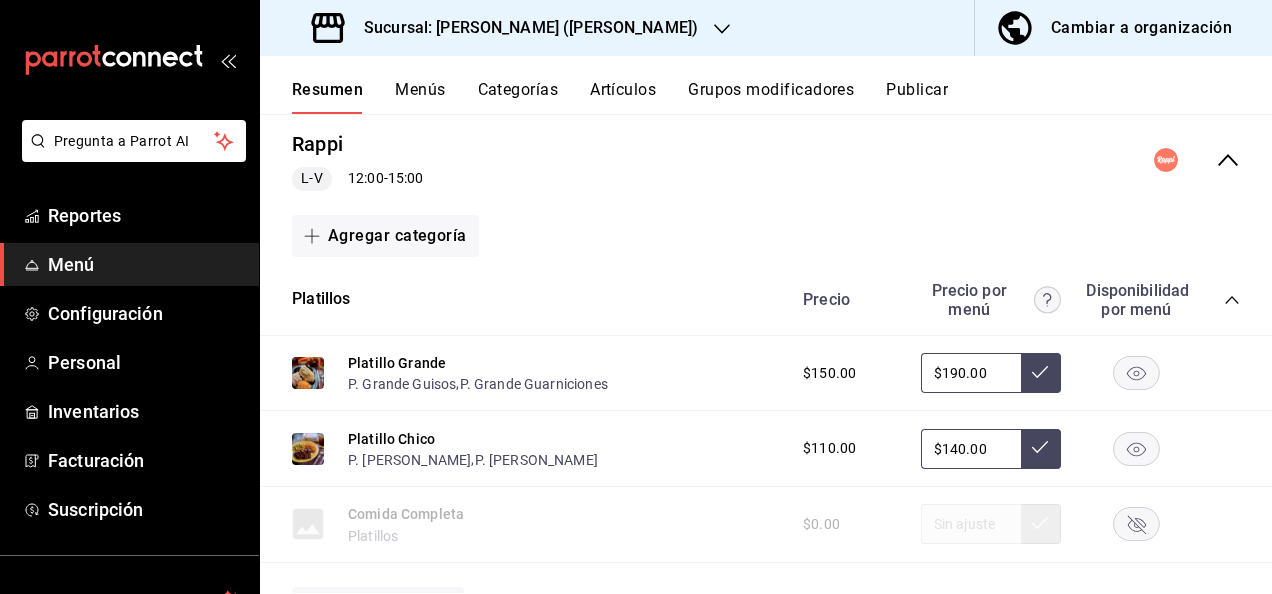 click 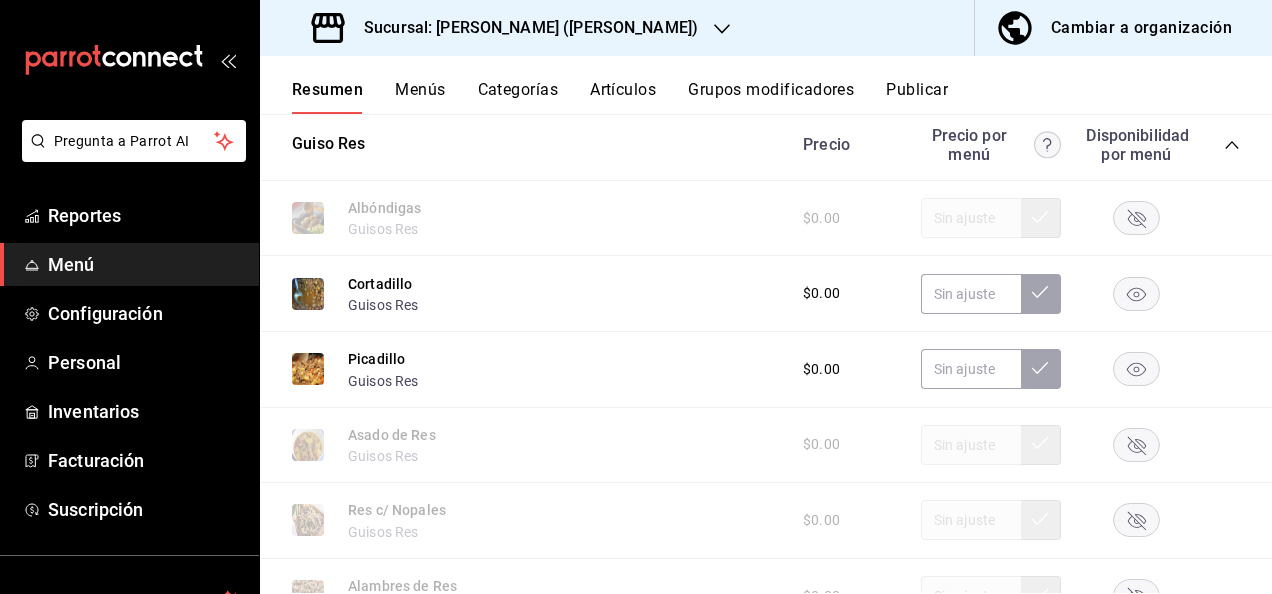 scroll, scrollTop: 720, scrollLeft: 0, axis: vertical 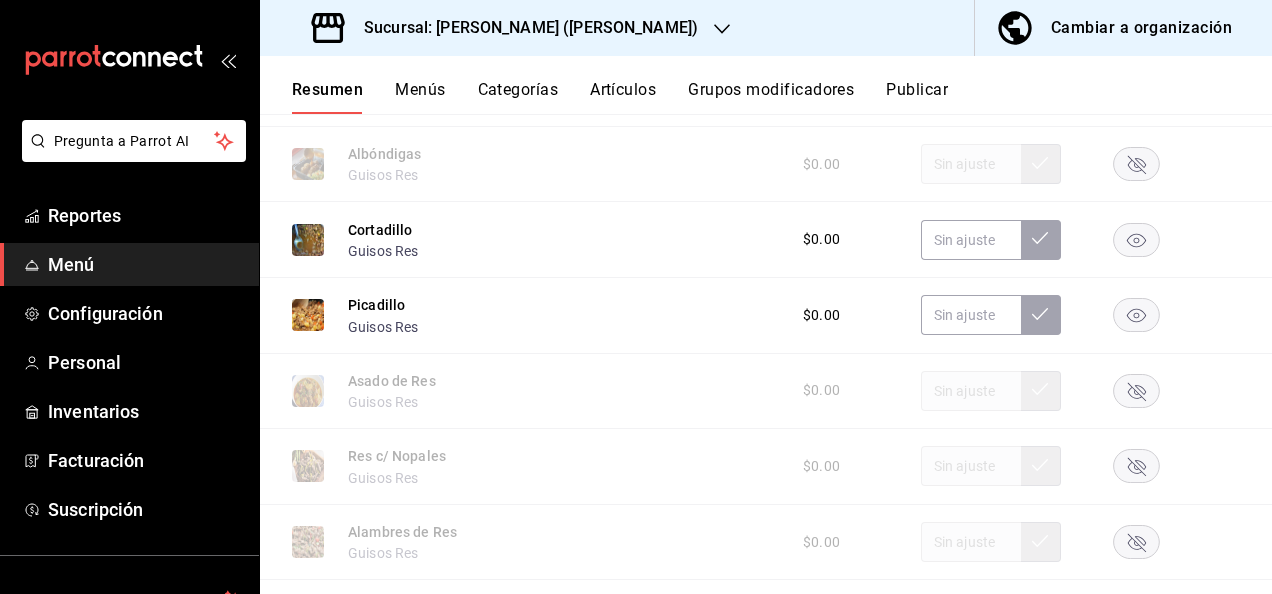 click 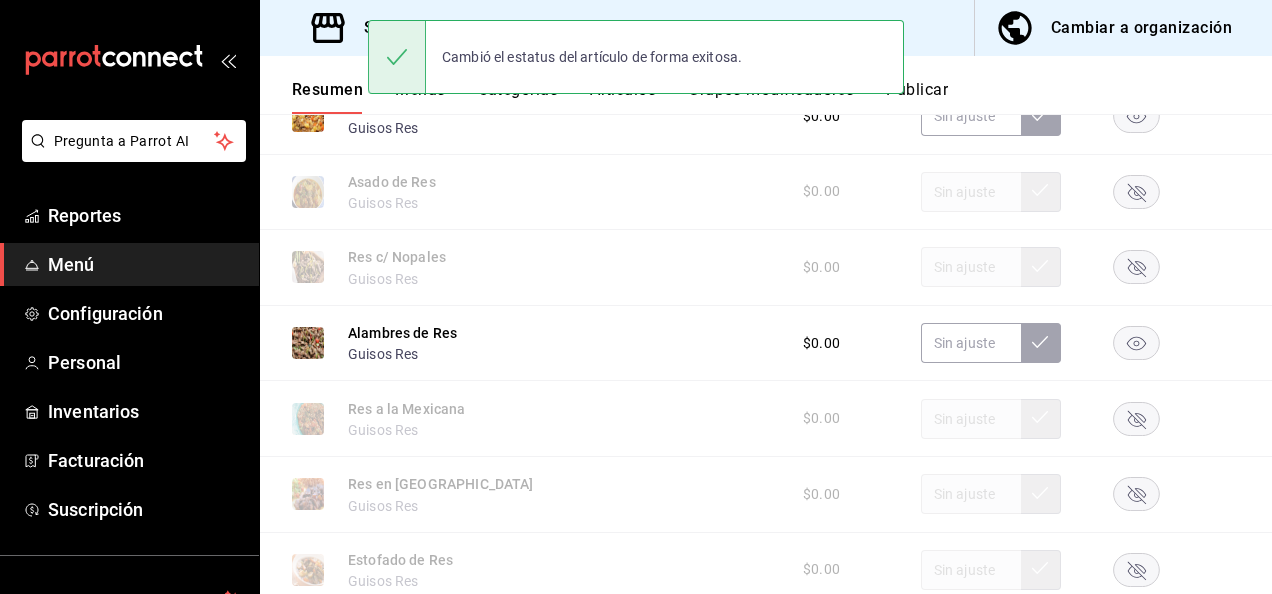 scroll, scrollTop: 920, scrollLeft: 0, axis: vertical 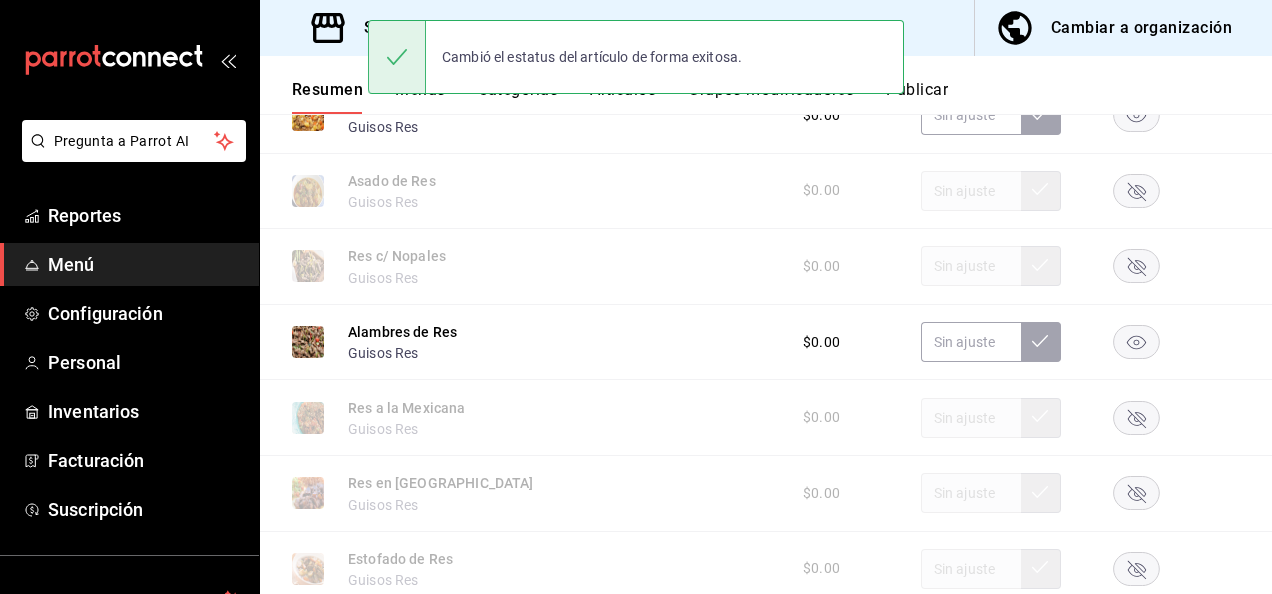 click 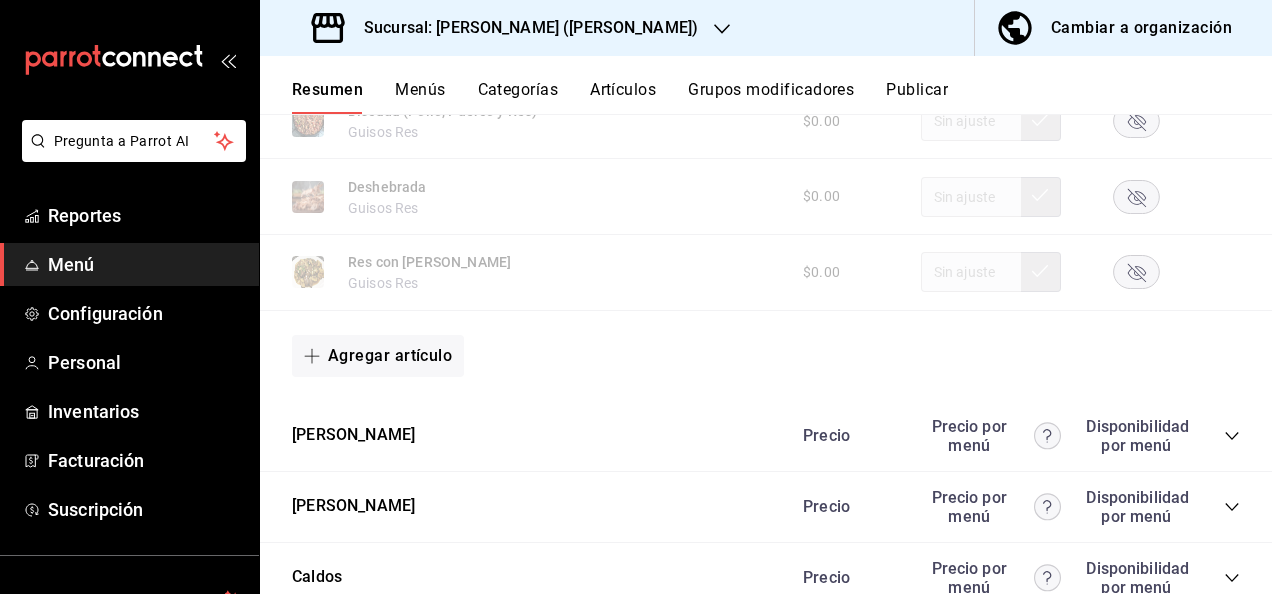 scroll, scrollTop: 1612, scrollLeft: 0, axis: vertical 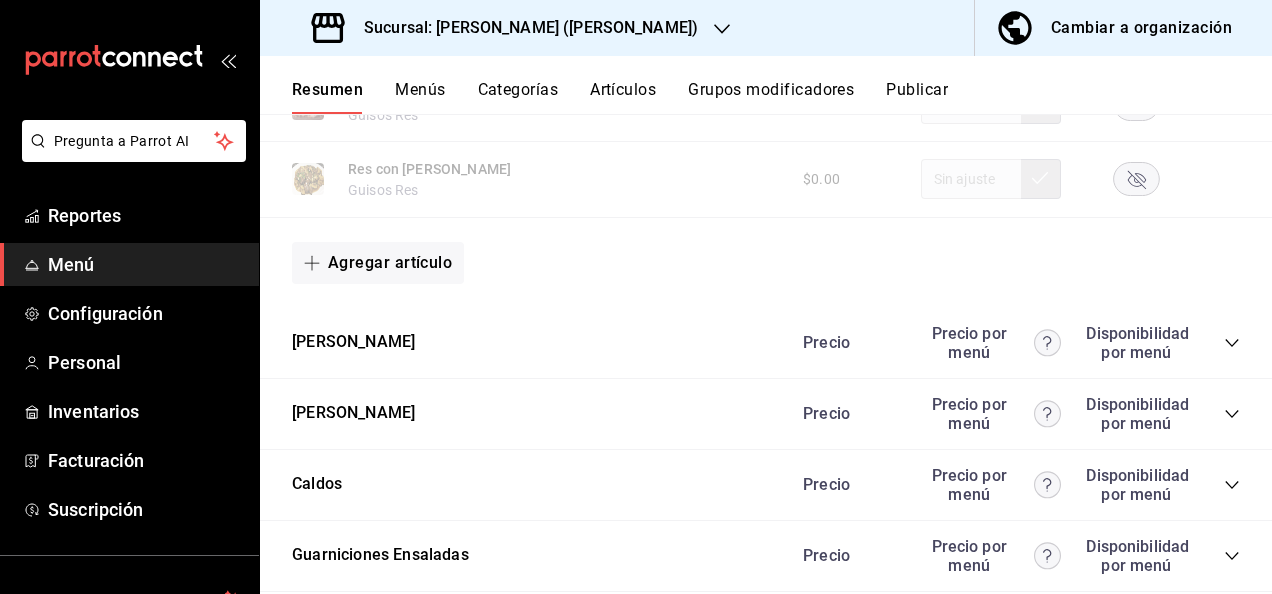 click 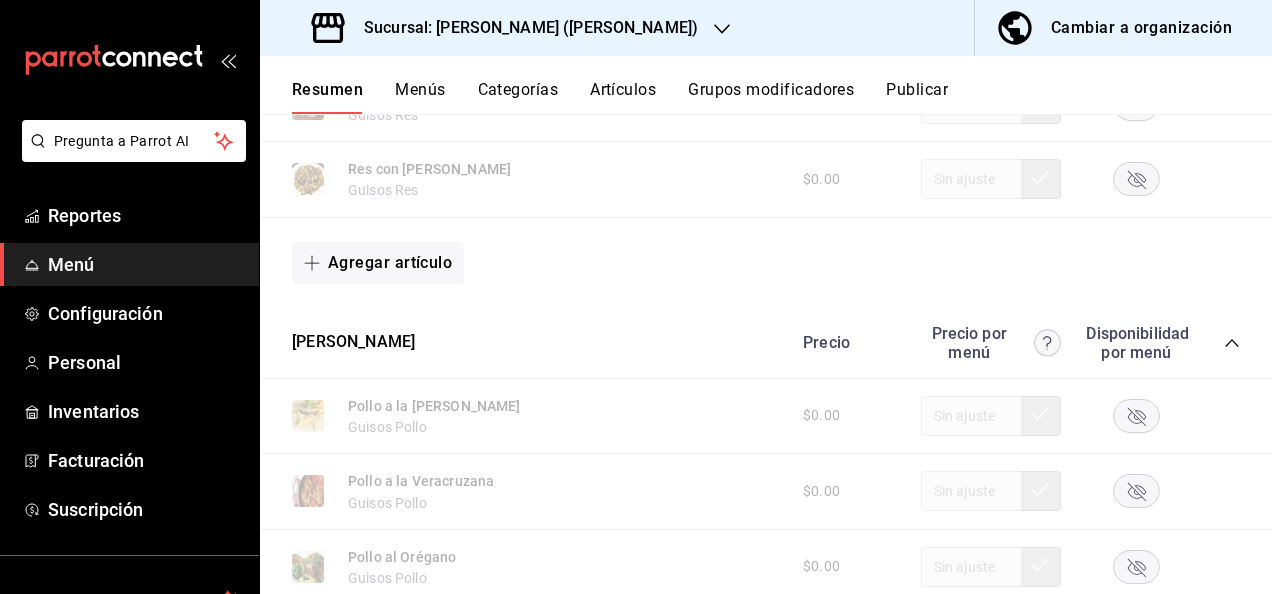 click 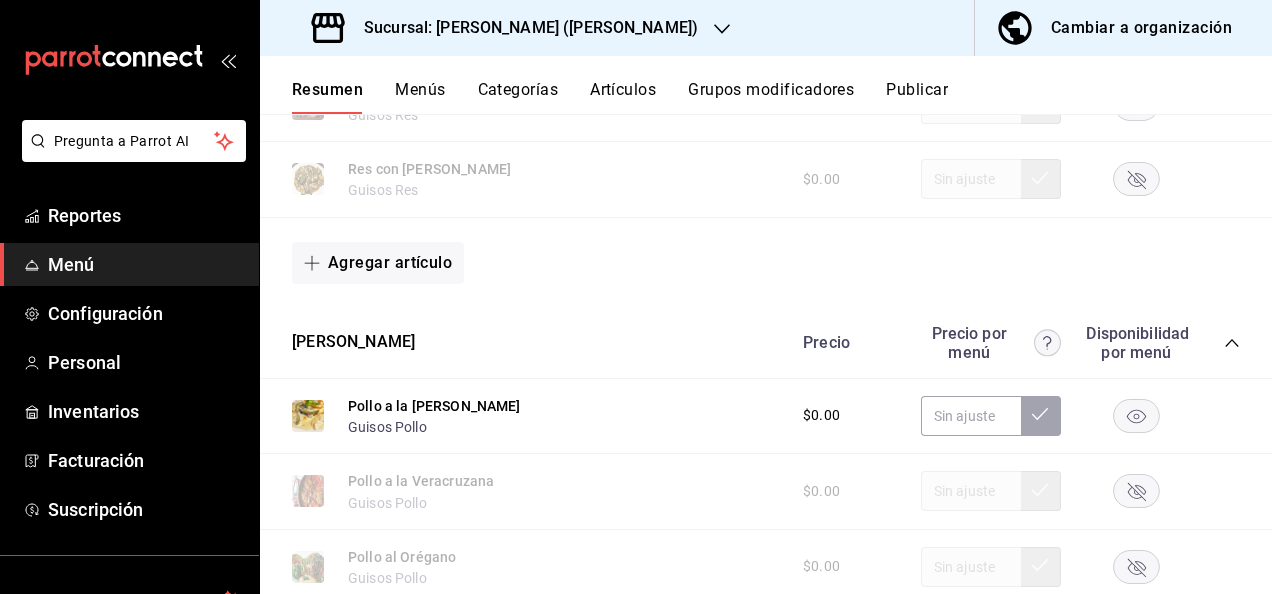click 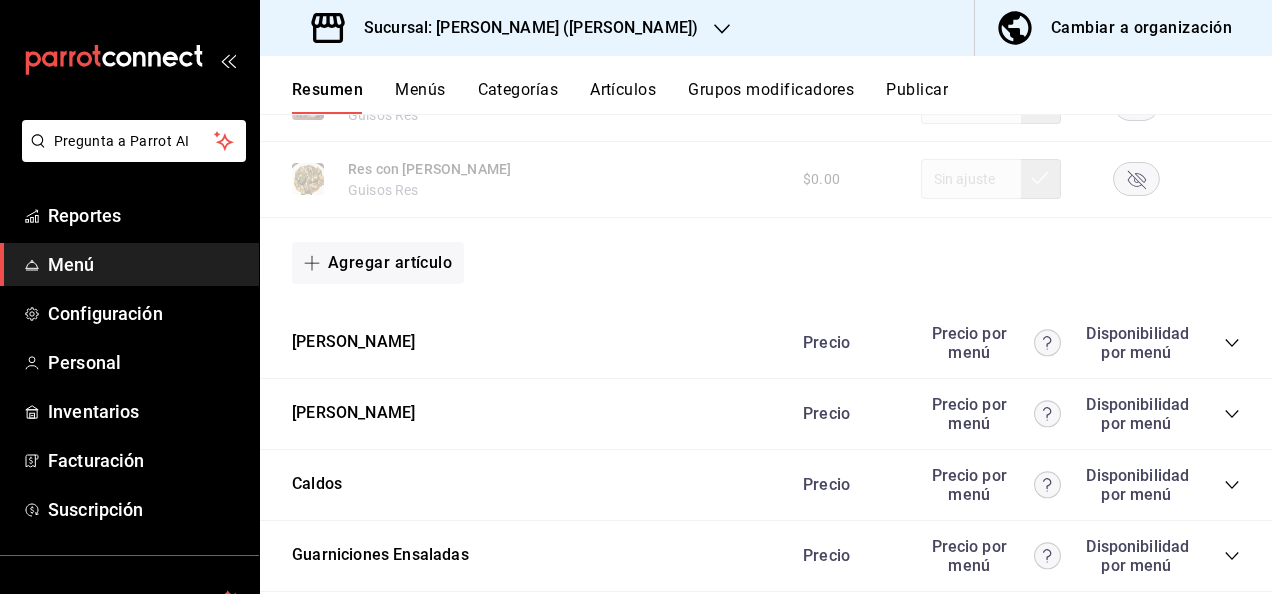 click 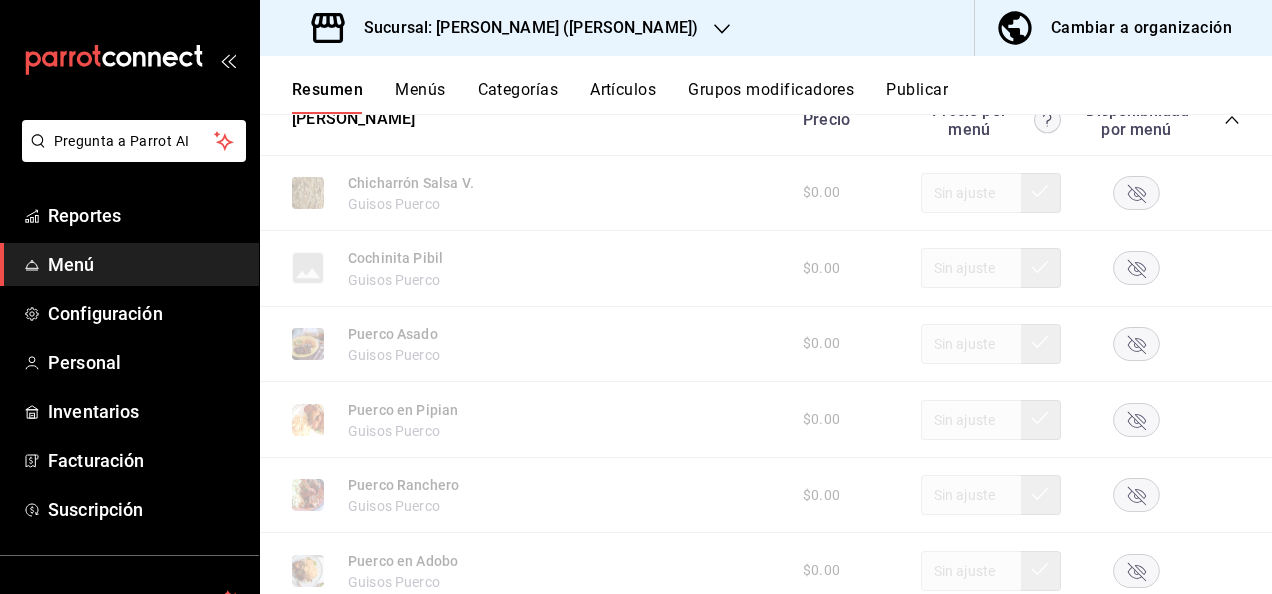 scroll, scrollTop: 1959, scrollLeft: 0, axis: vertical 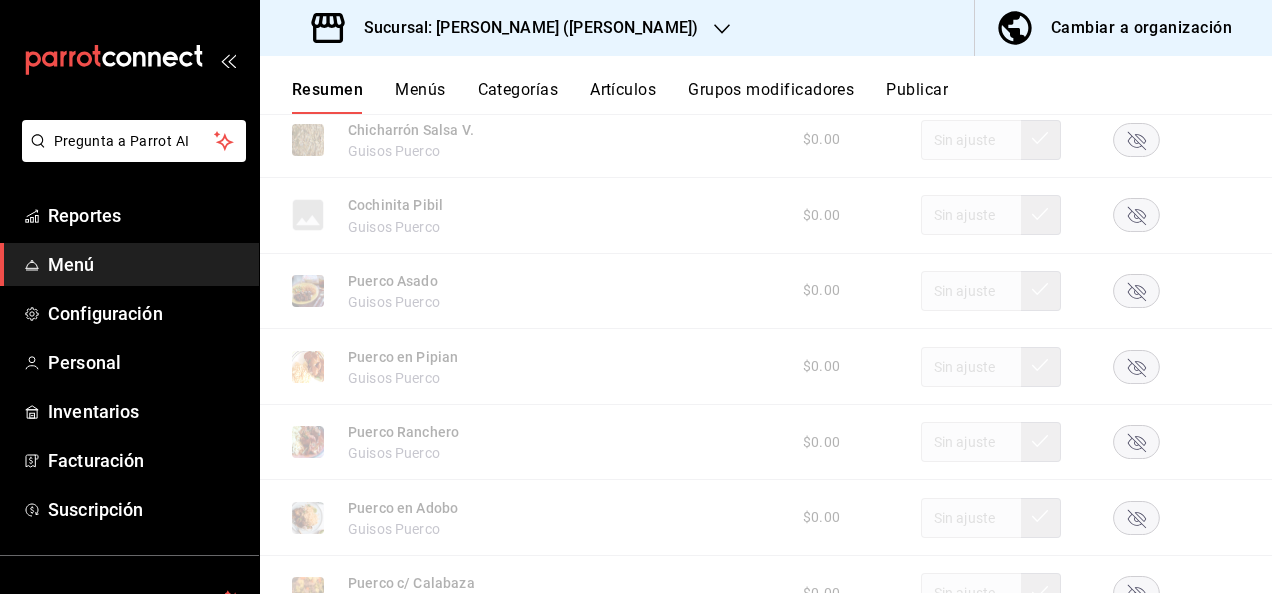 click 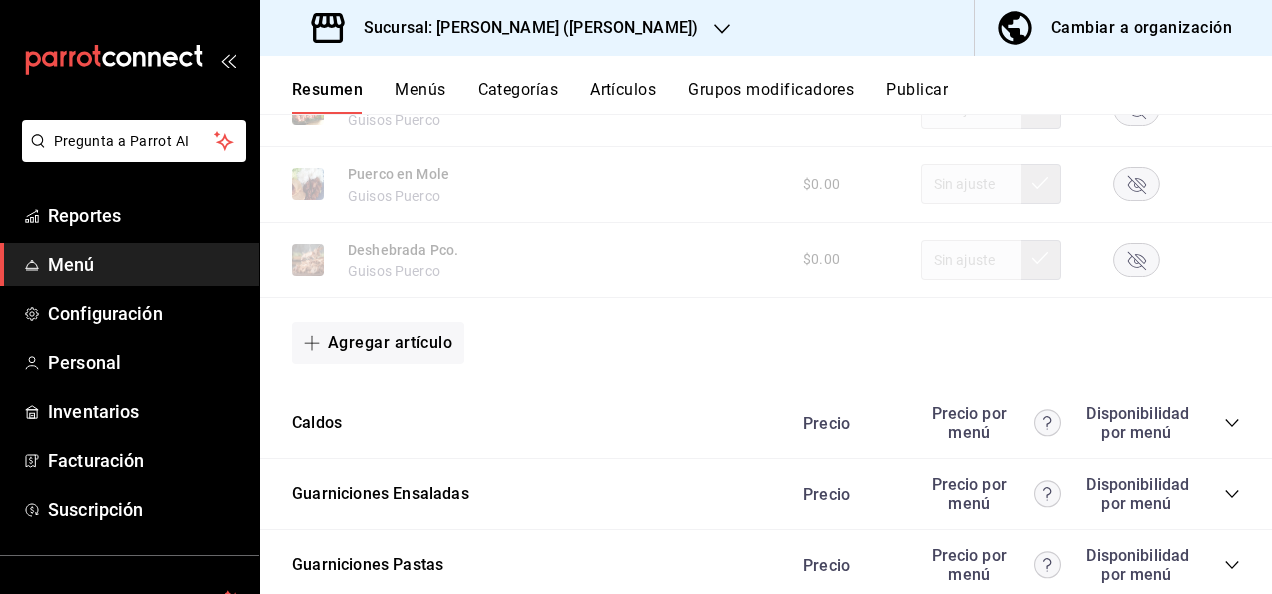 scroll, scrollTop: 2772, scrollLeft: 0, axis: vertical 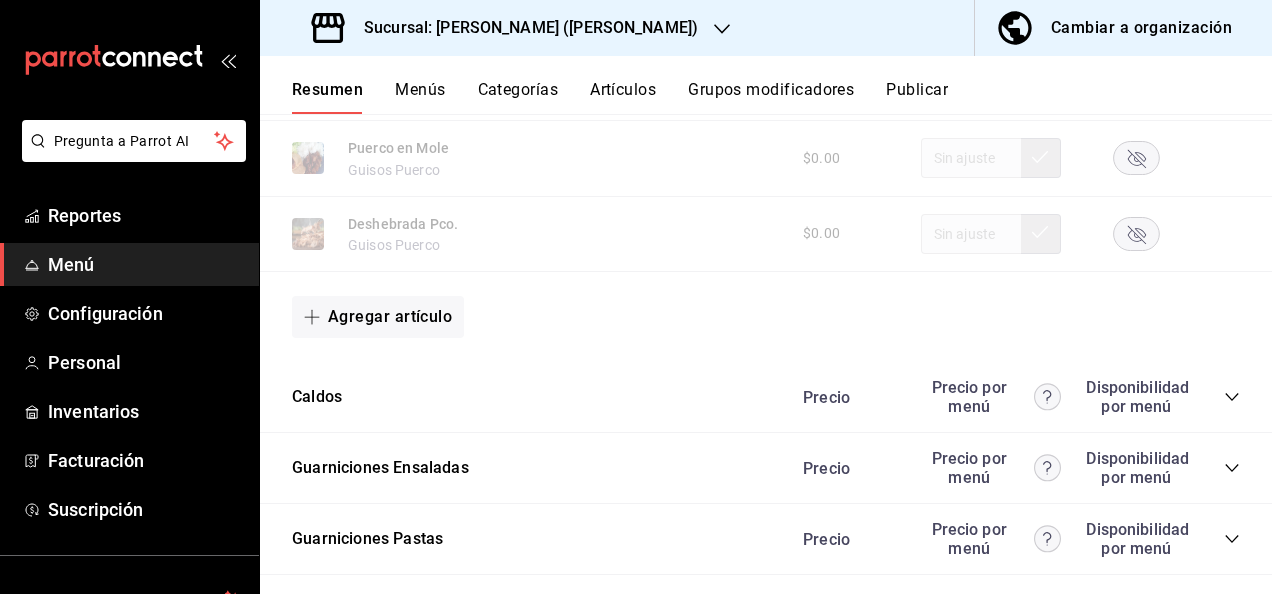 click 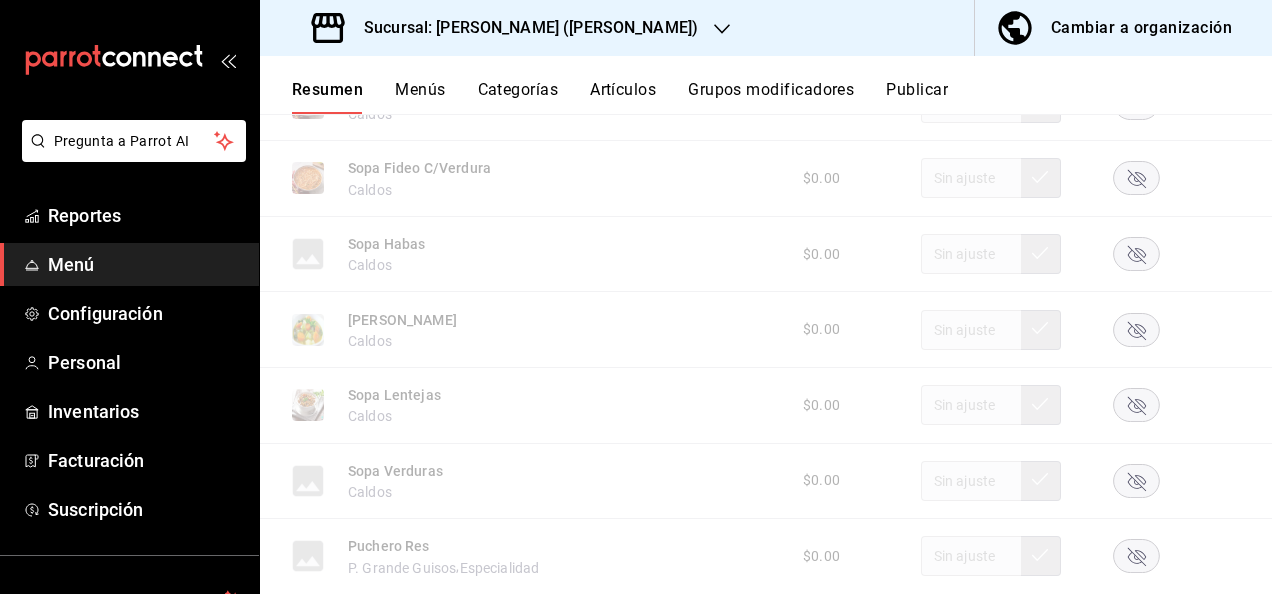 scroll, scrollTop: 4279, scrollLeft: 0, axis: vertical 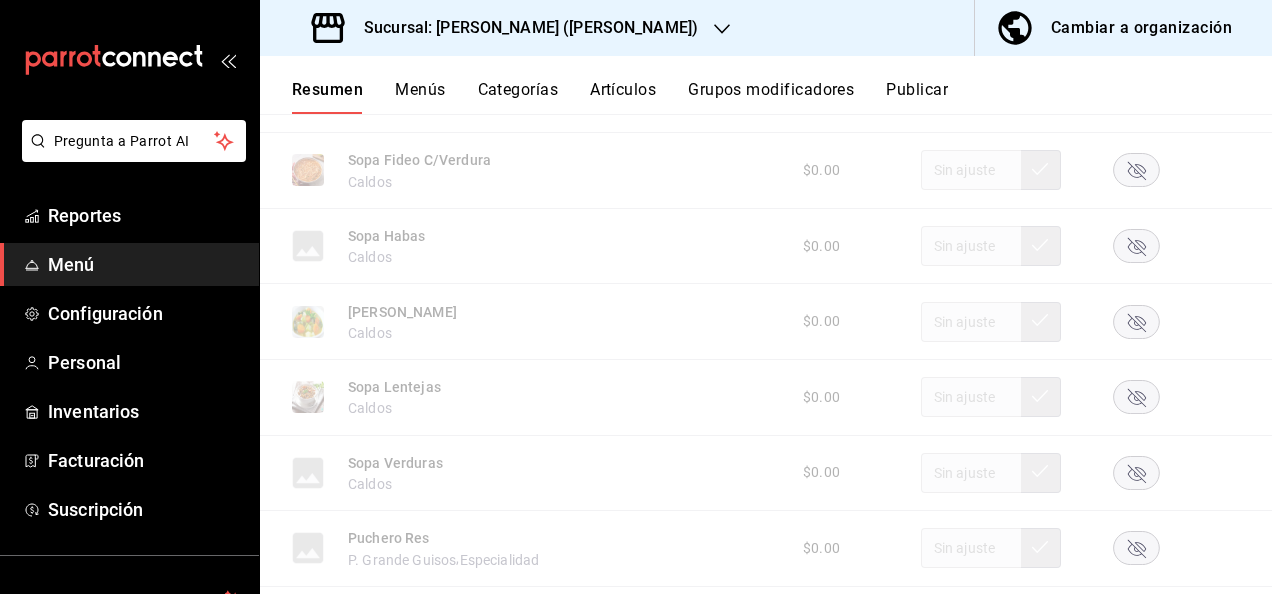 click 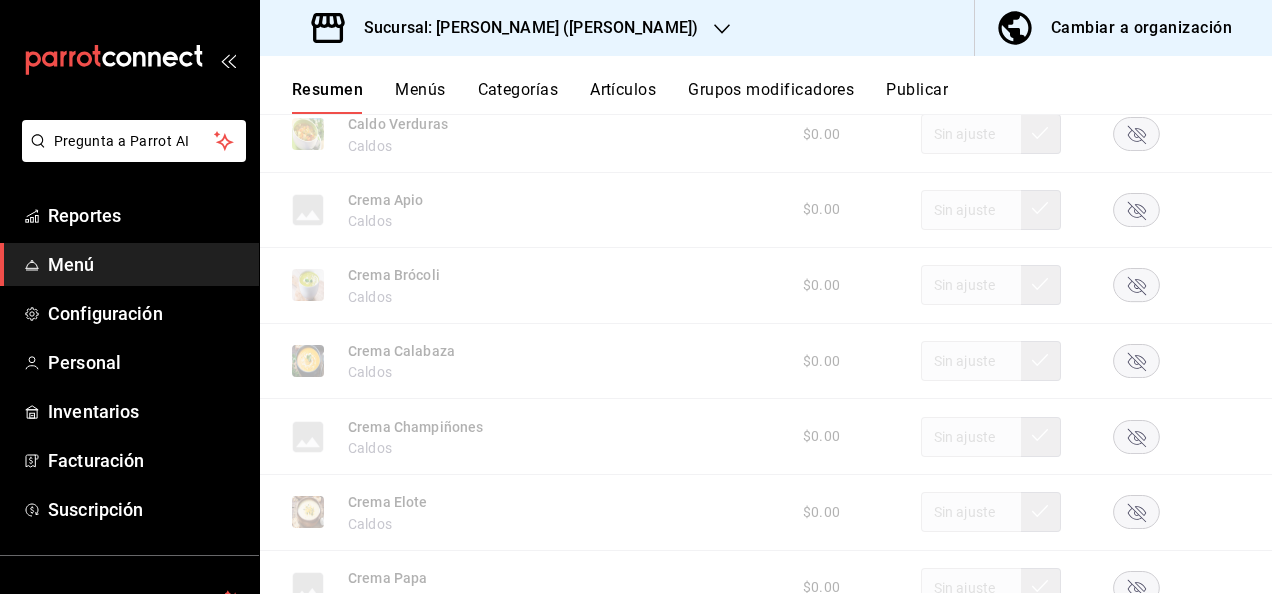 scroll, scrollTop: 3332, scrollLeft: 0, axis: vertical 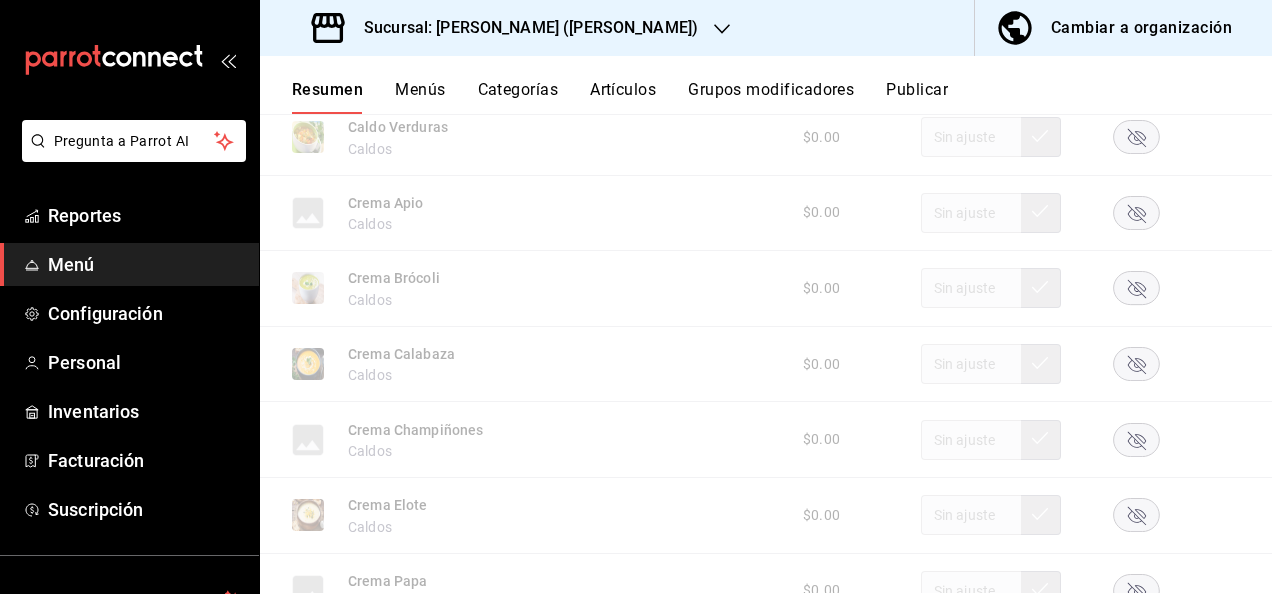 click 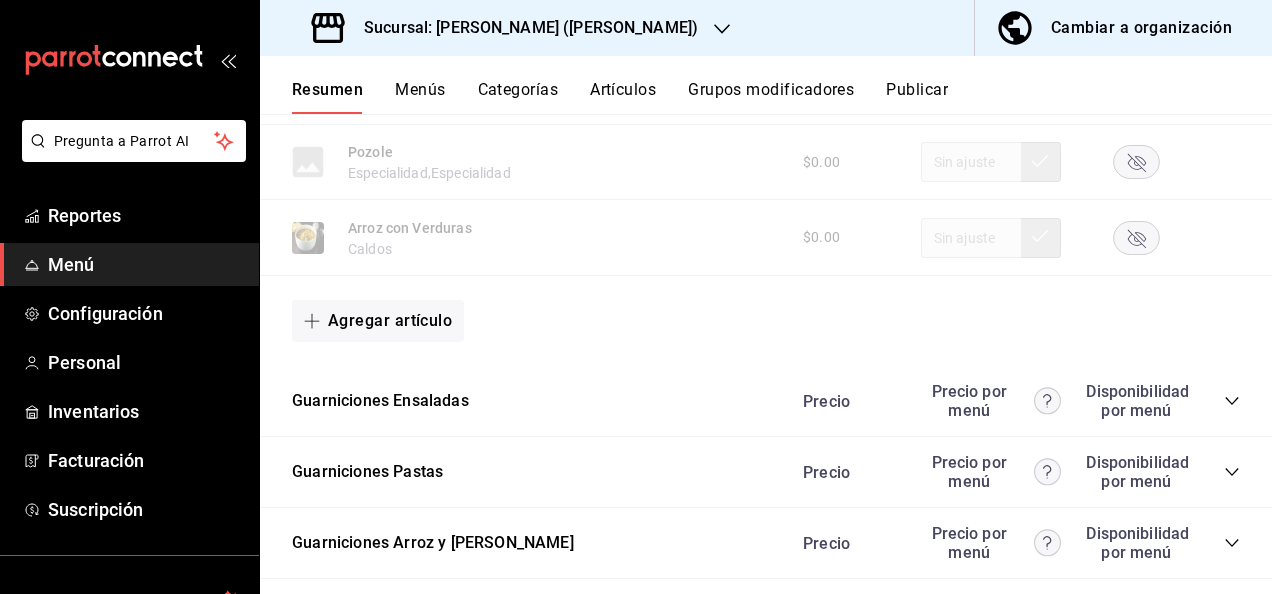 scroll, scrollTop: 4972, scrollLeft: 0, axis: vertical 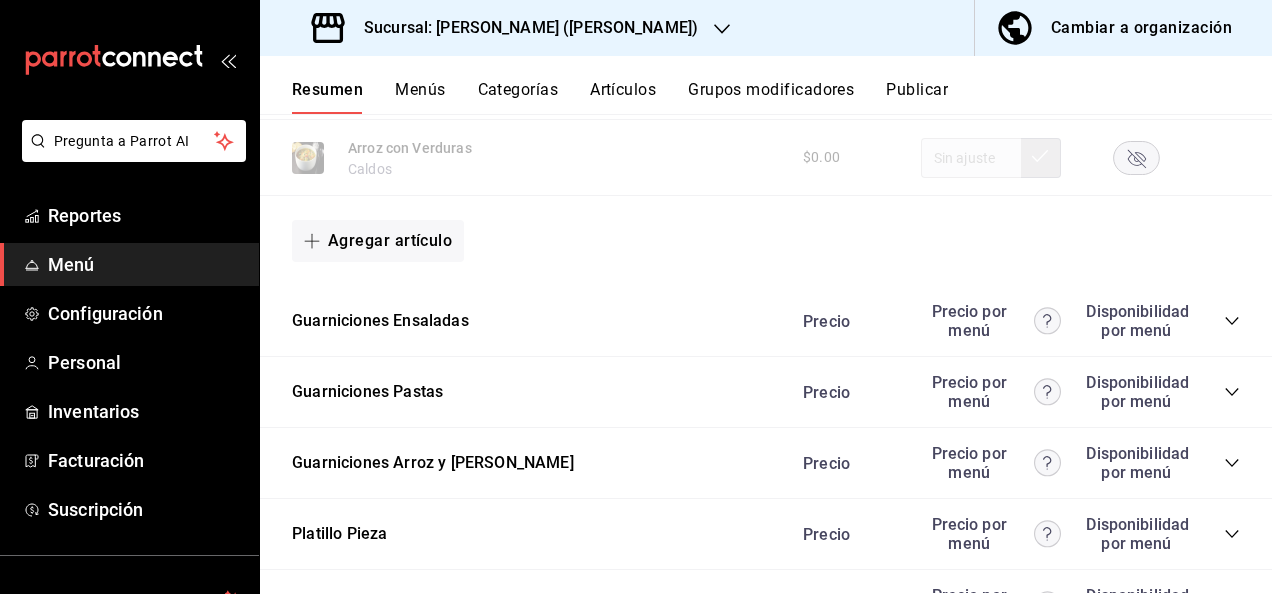 click 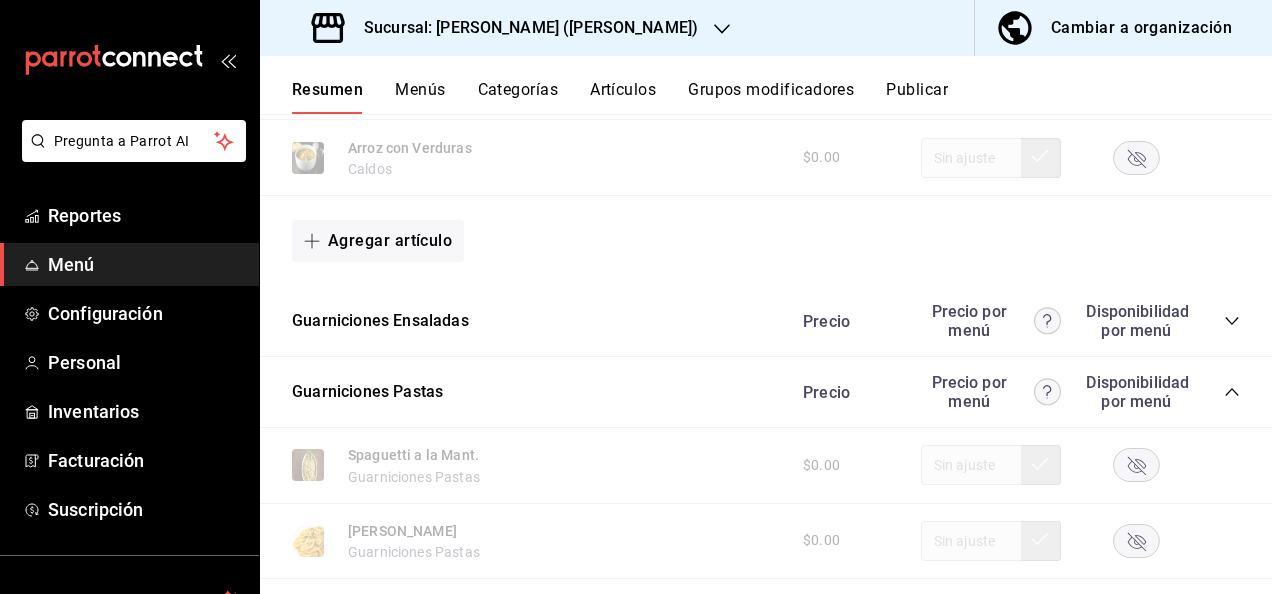click 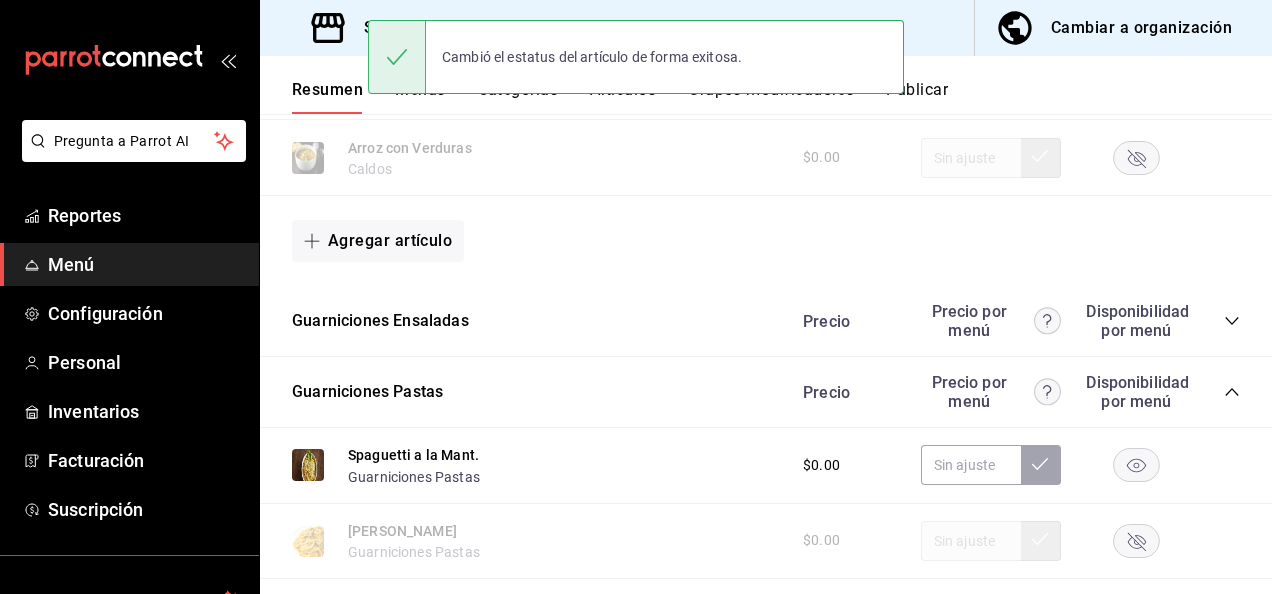 click 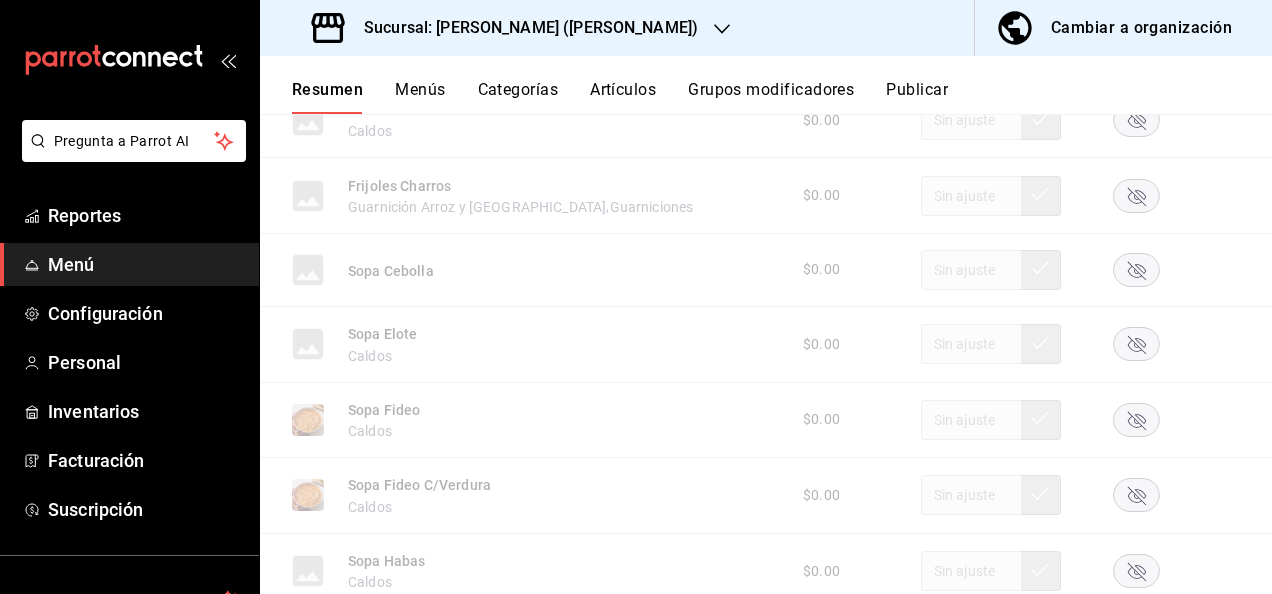 scroll, scrollTop: 3535, scrollLeft: 0, axis: vertical 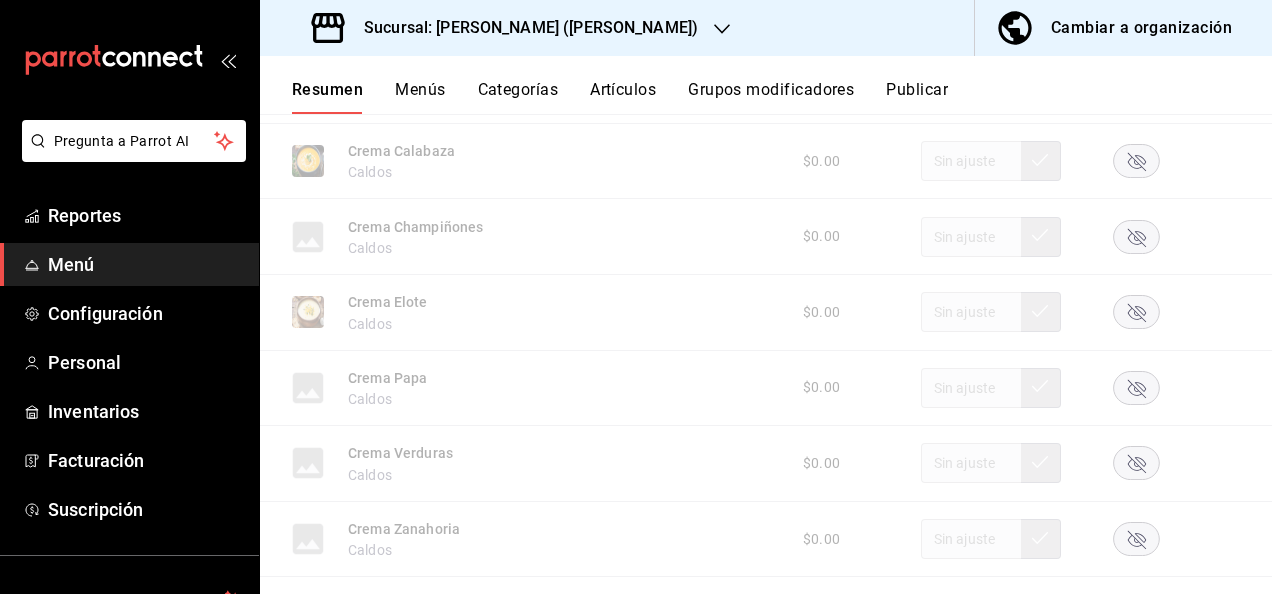 click on "Publicar" at bounding box center (917, 97) 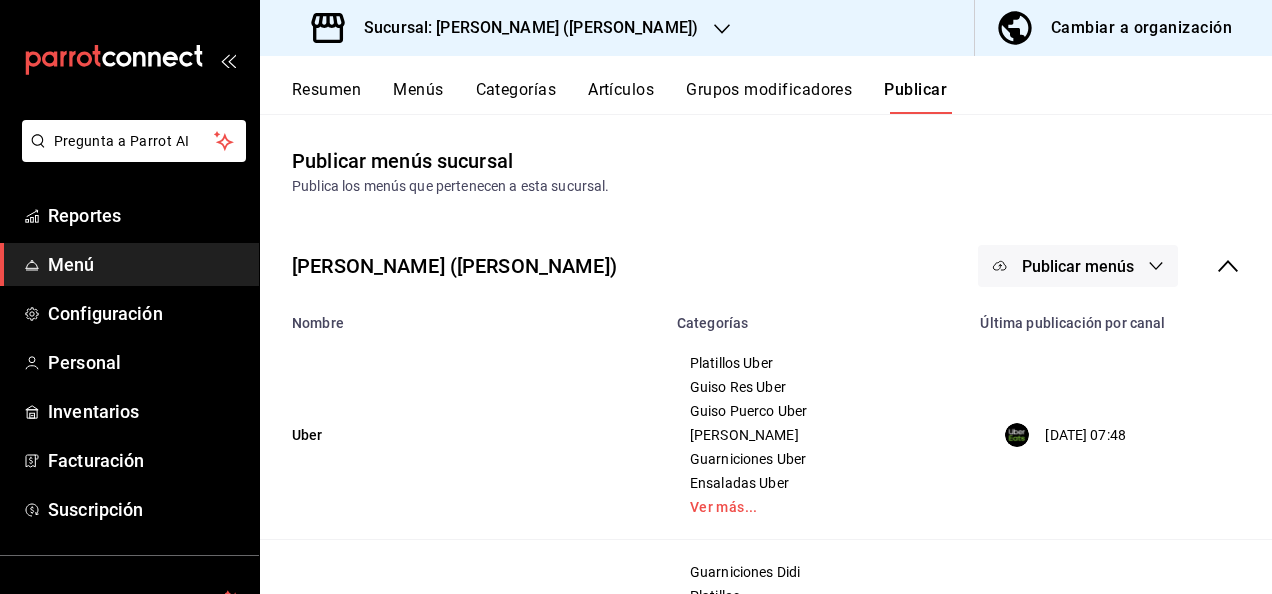 click on "Publicar menús" at bounding box center (1078, 266) 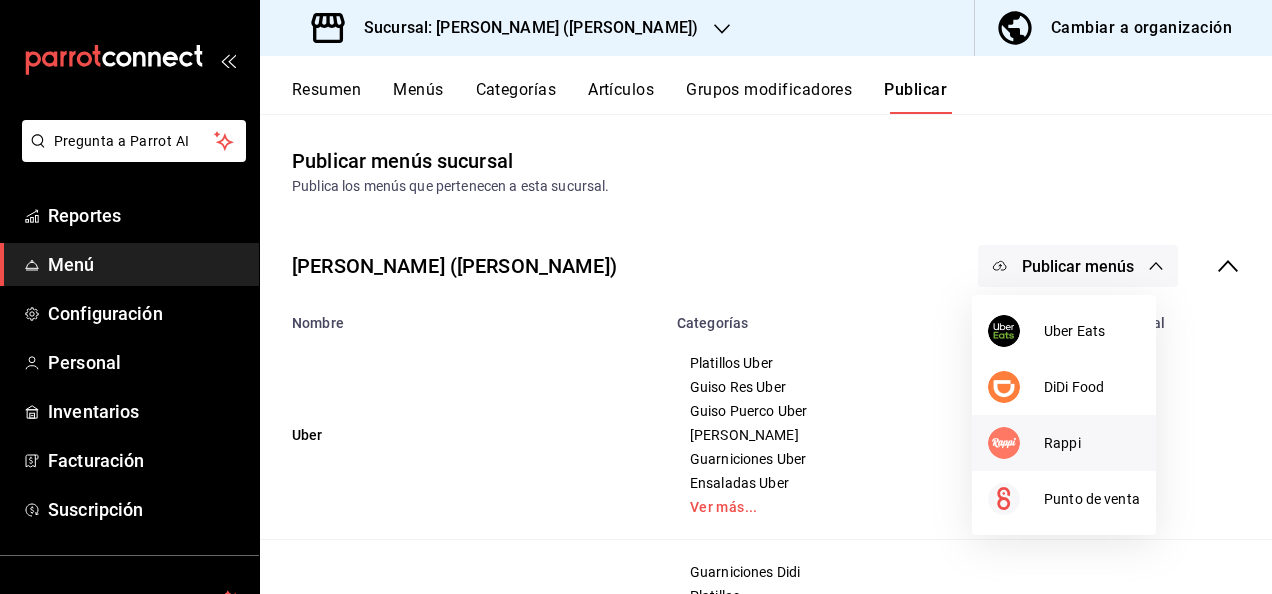 click on "Rappi" at bounding box center (1092, 443) 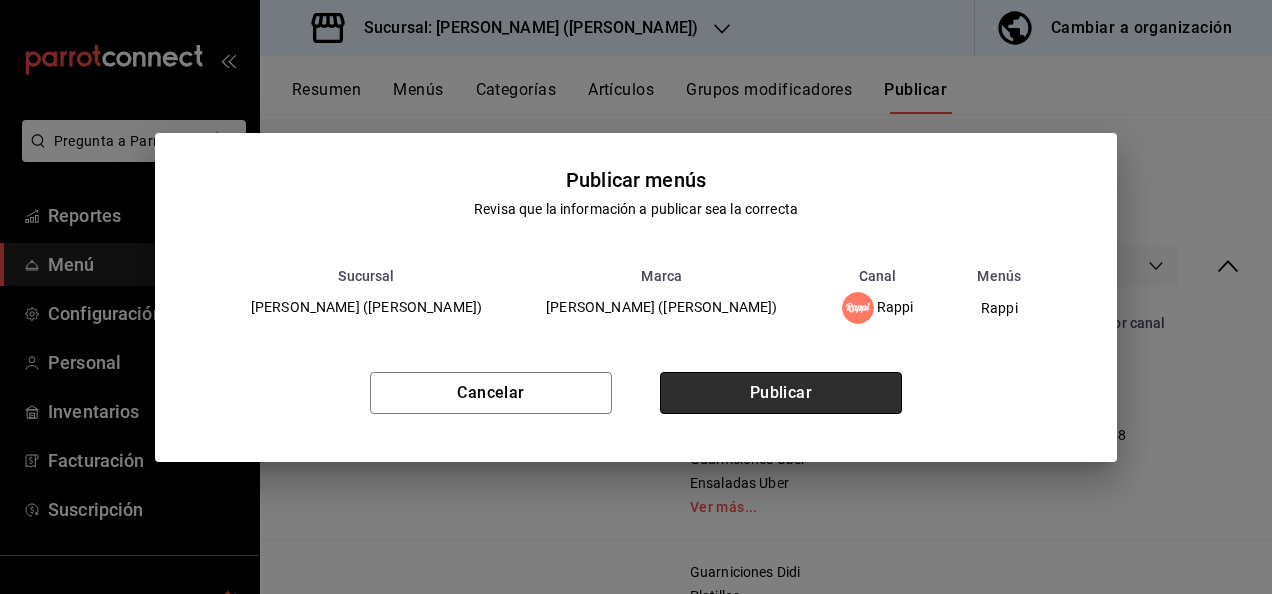 click on "Publicar" at bounding box center (781, 393) 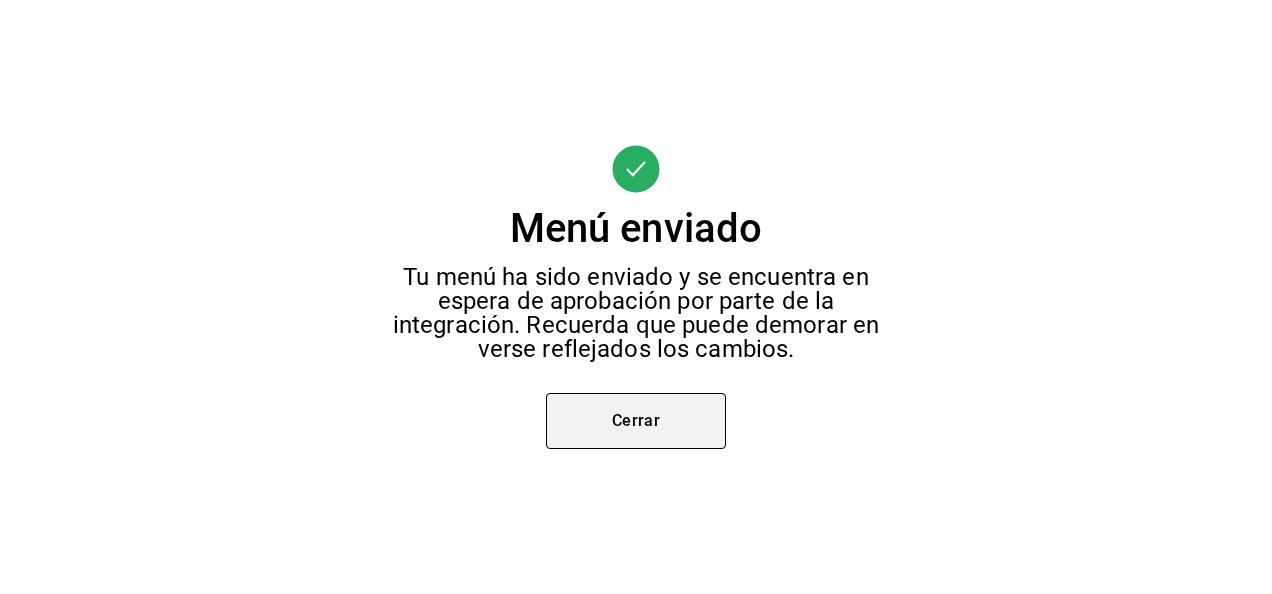 click on "Cerrar" at bounding box center [636, 421] 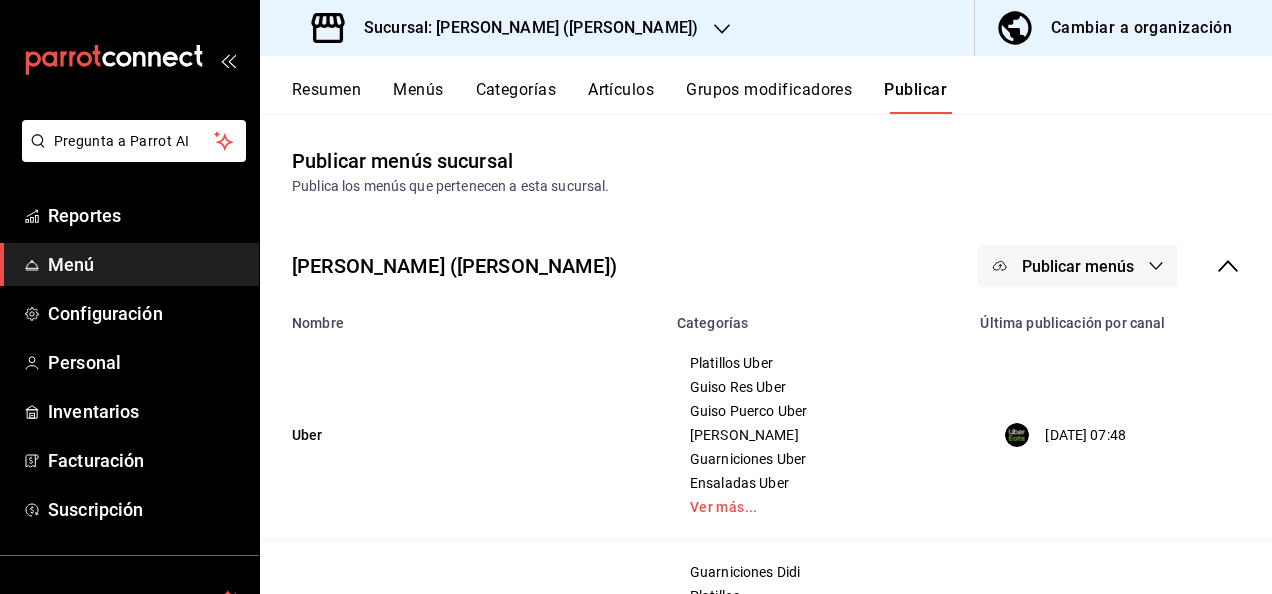 click on "Resumen" at bounding box center (326, 97) 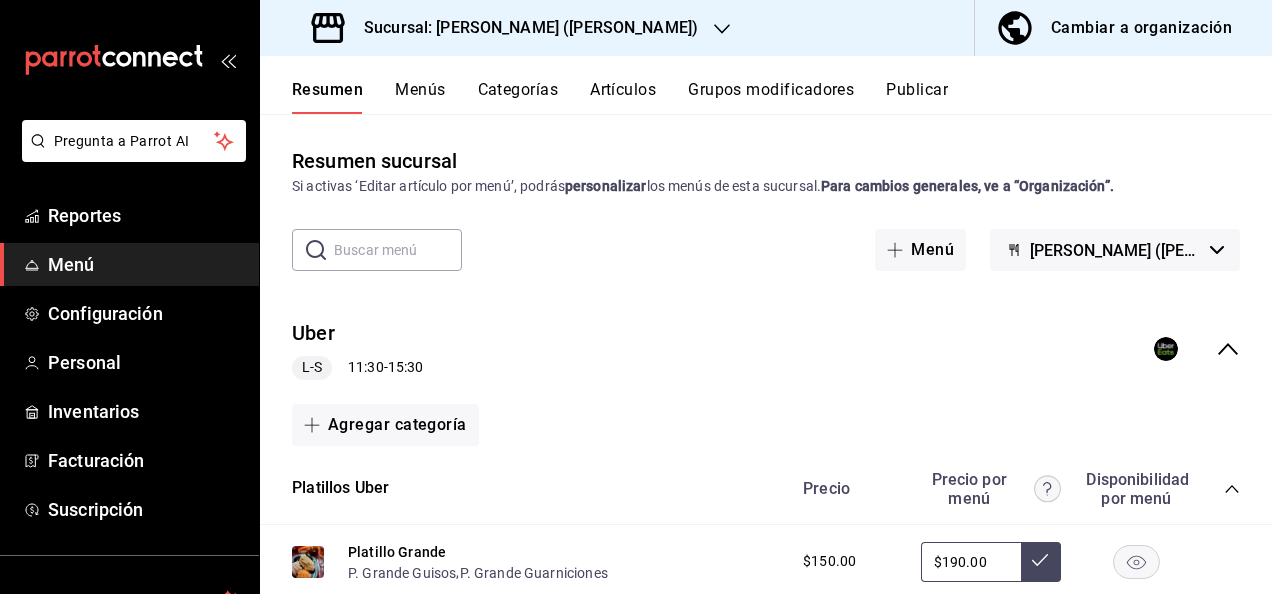 click 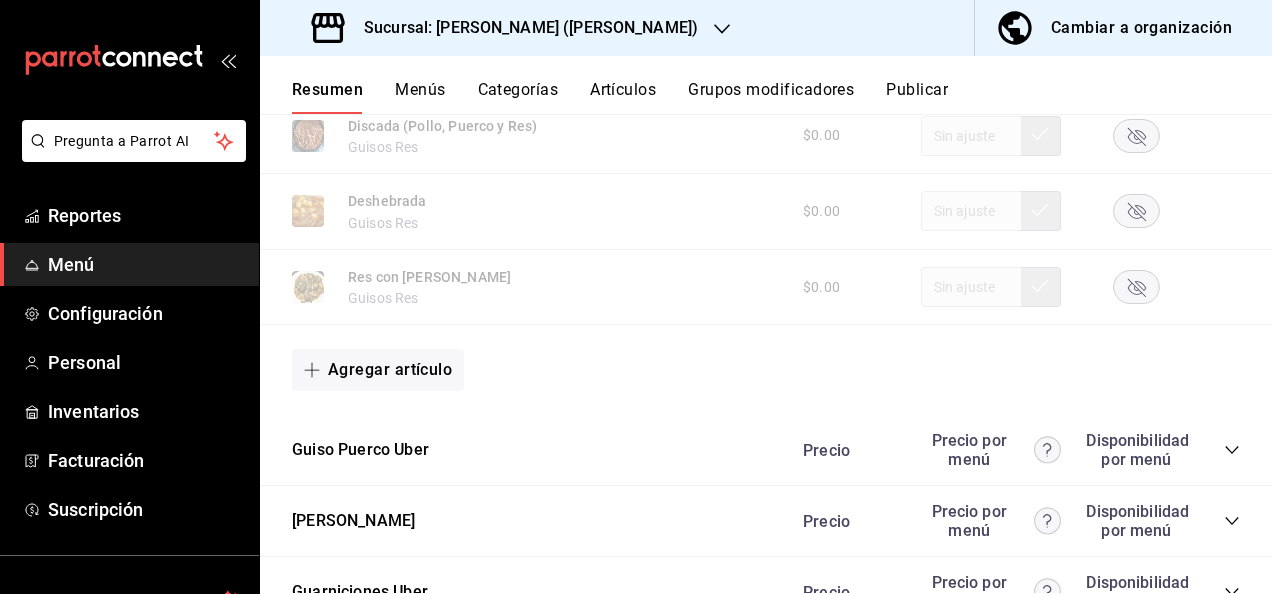 scroll, scrollTop: 1306, scrollLeft: 0, axis: vertical 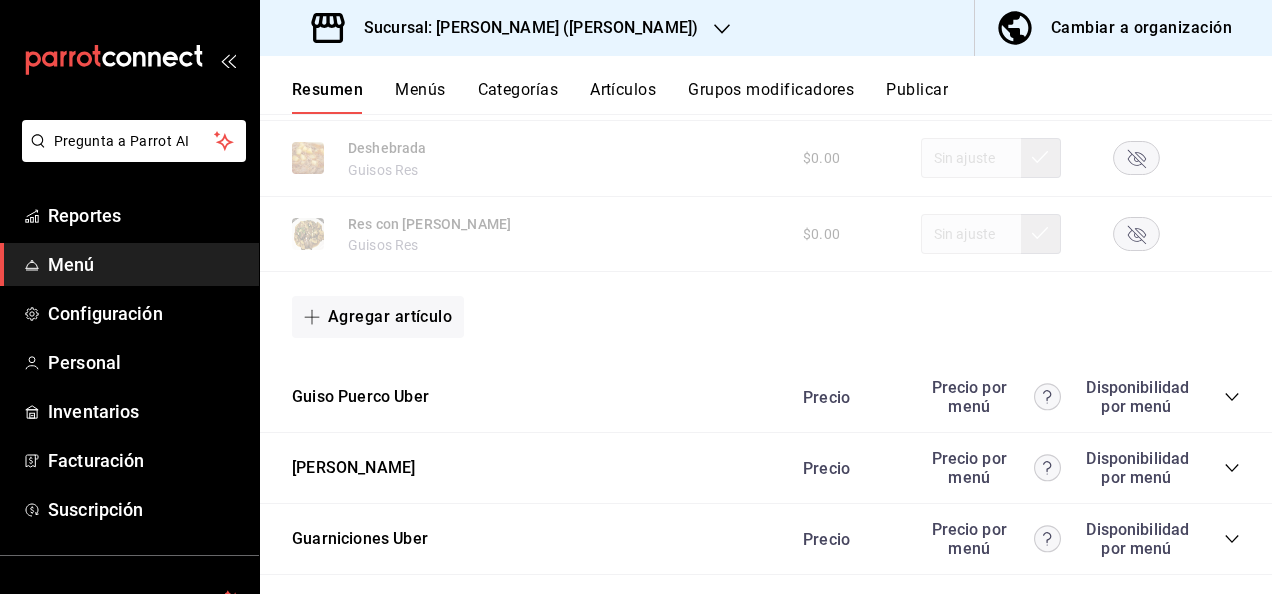 click on "Precio Precio por menú   Disponibilidad por menú" at bounding box center [1011, 397] 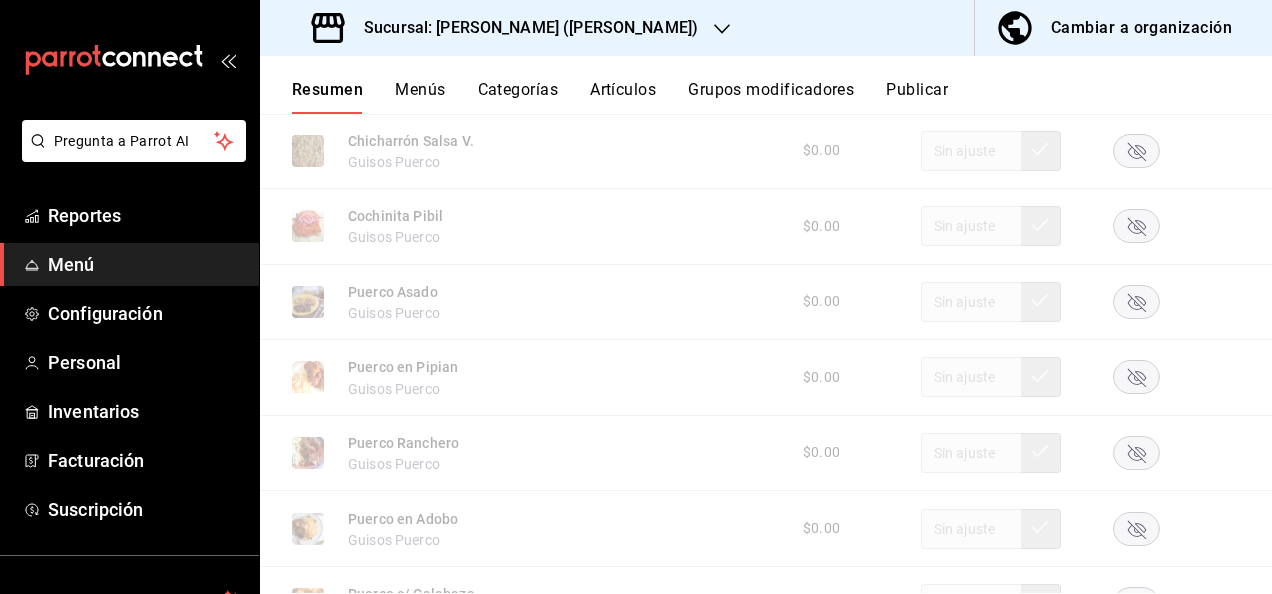 scroll, scrollTop: 1653, scrollLeft: 0, axis: vertical 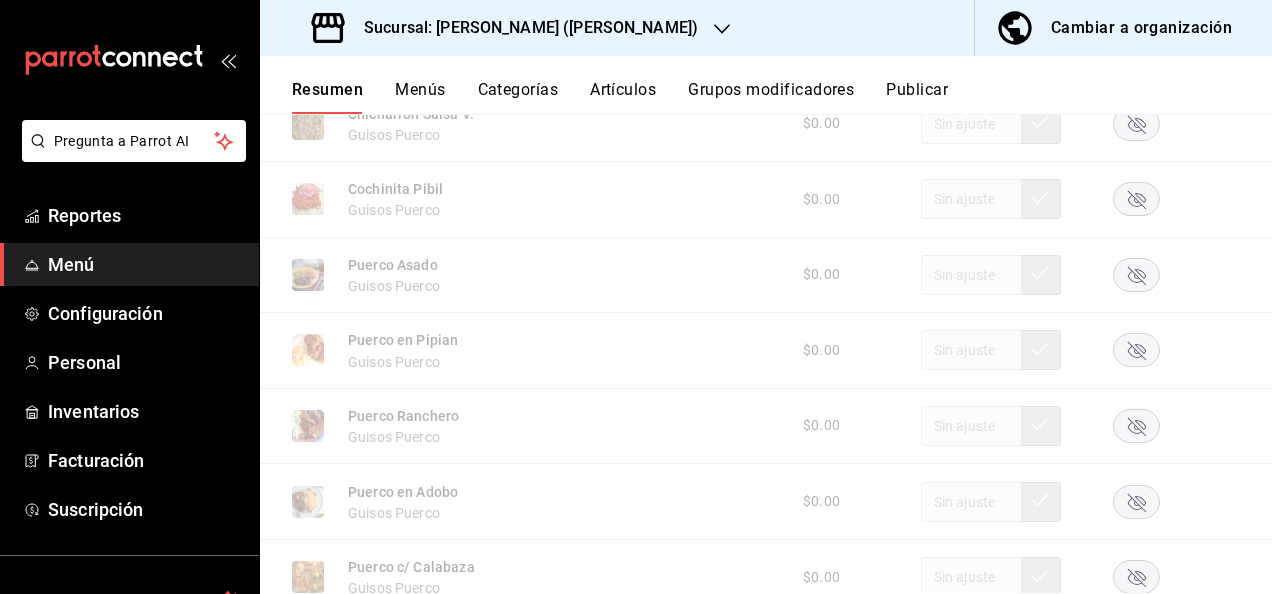 click 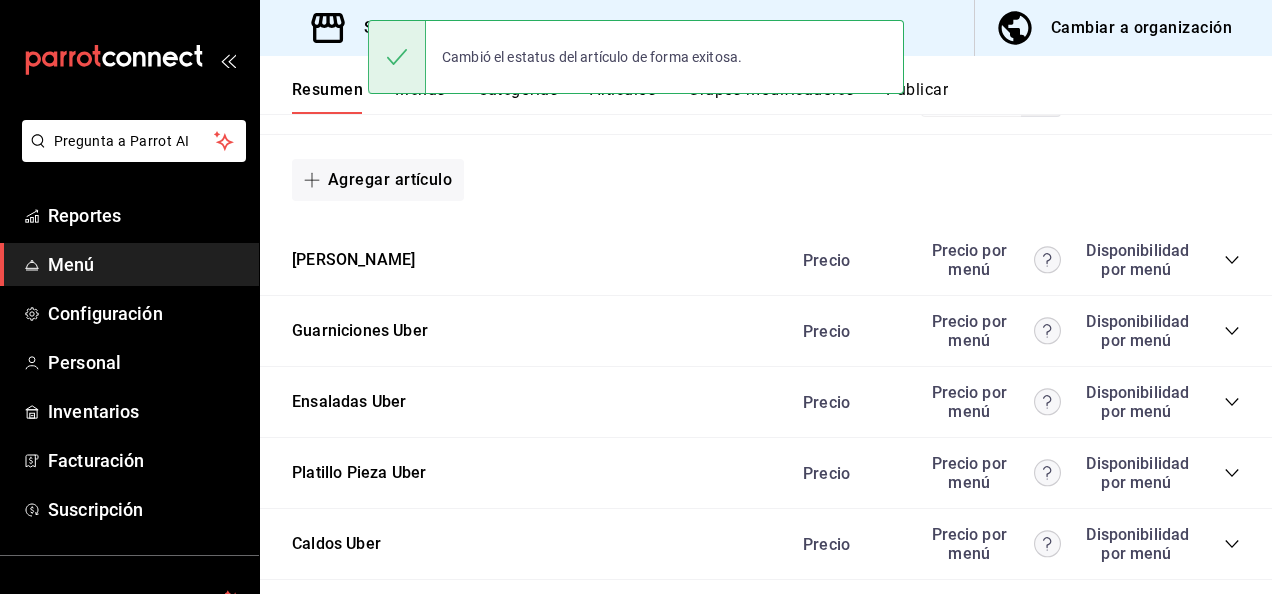 scroll, scrollTop: 2627, scrollLeft: 0, axis: vertical 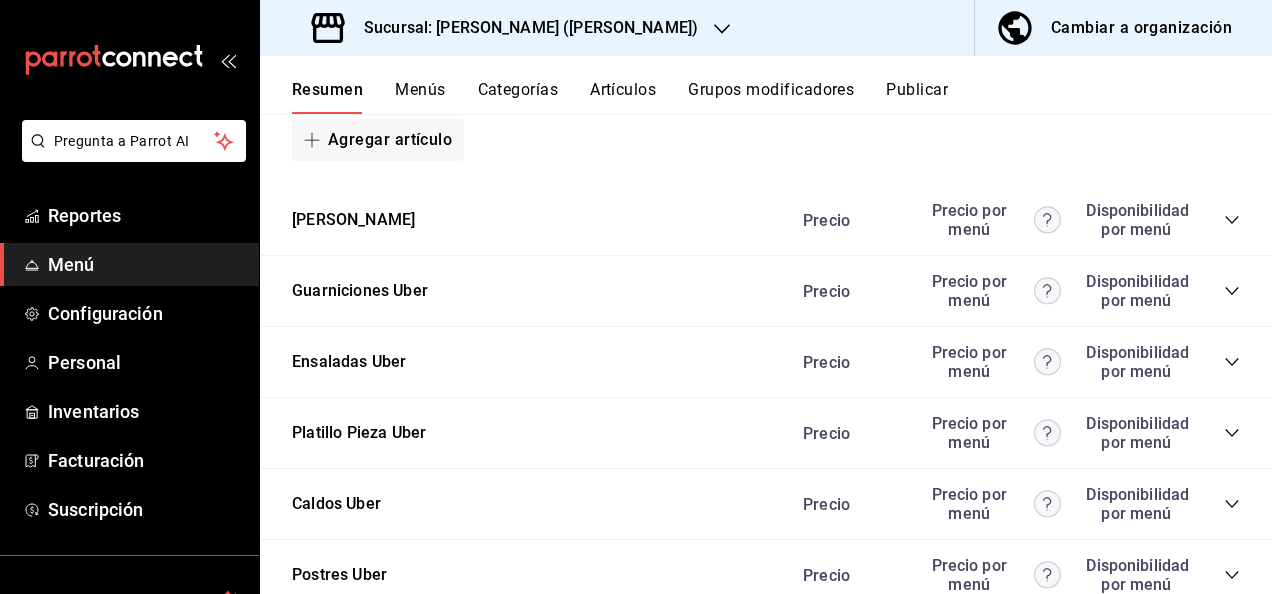 click 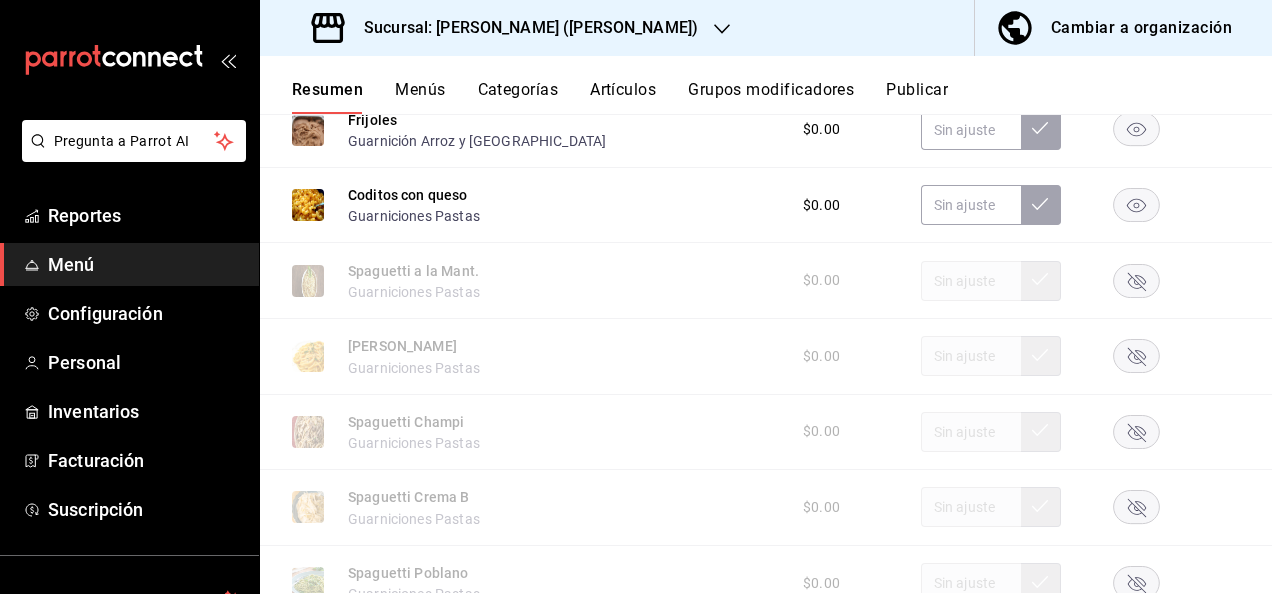 scroll, scrollTop: 3094, scrollLeft: 0, axis: vertical 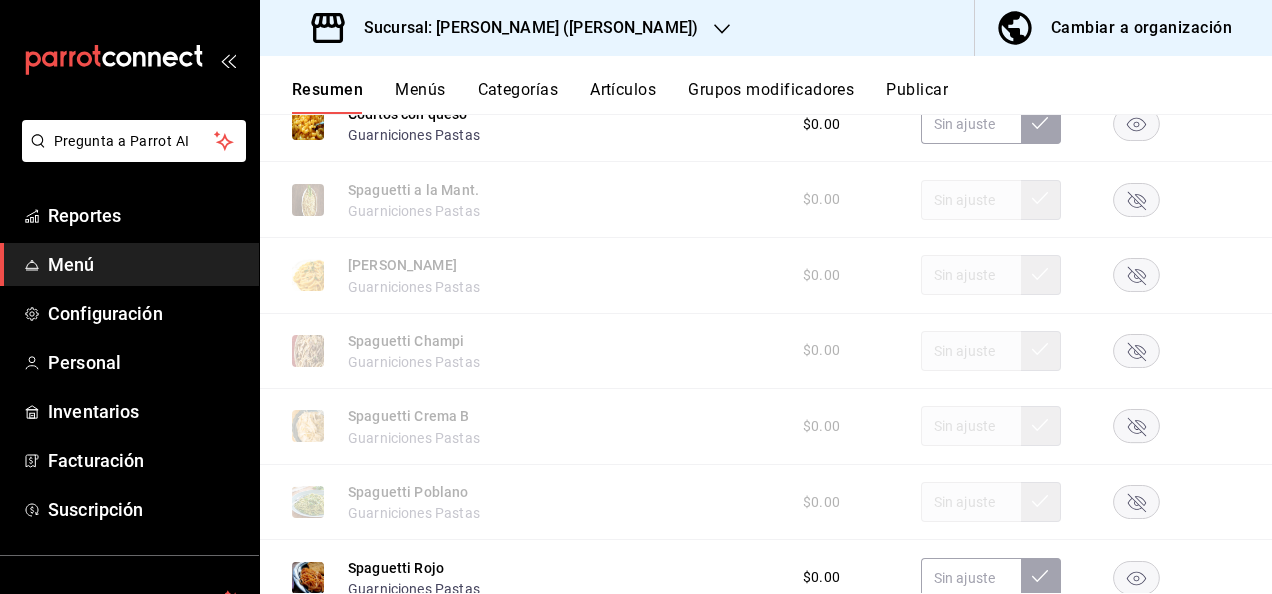 click 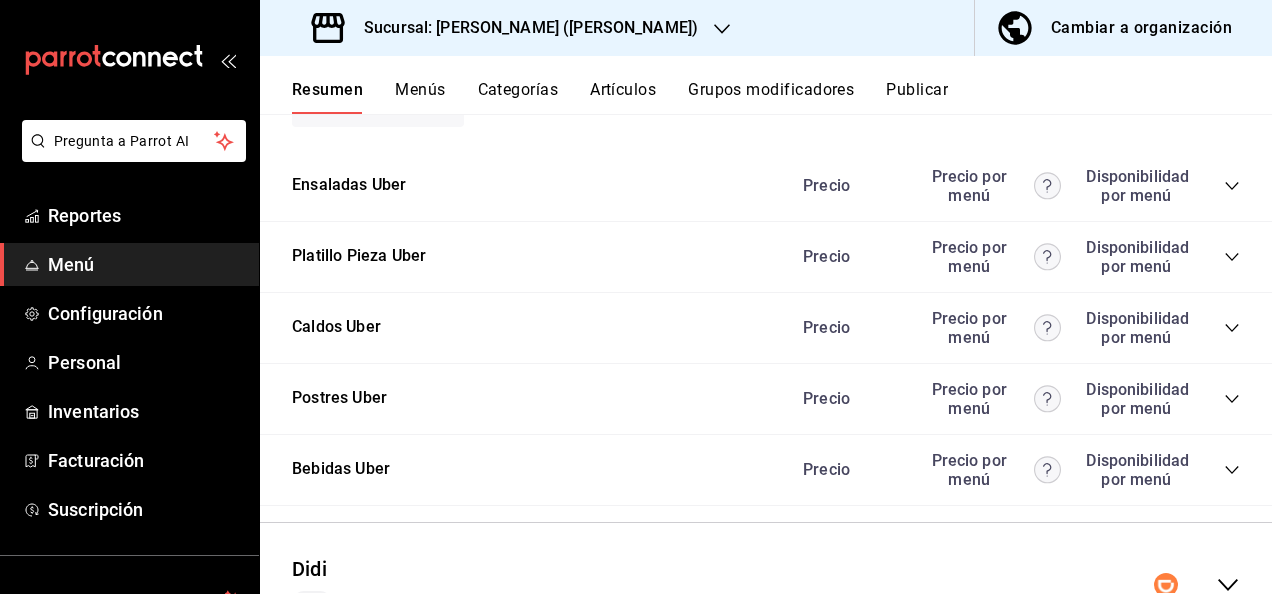 scroll, scrollTop: 4386, scrollLeft: 0, axis: vertical 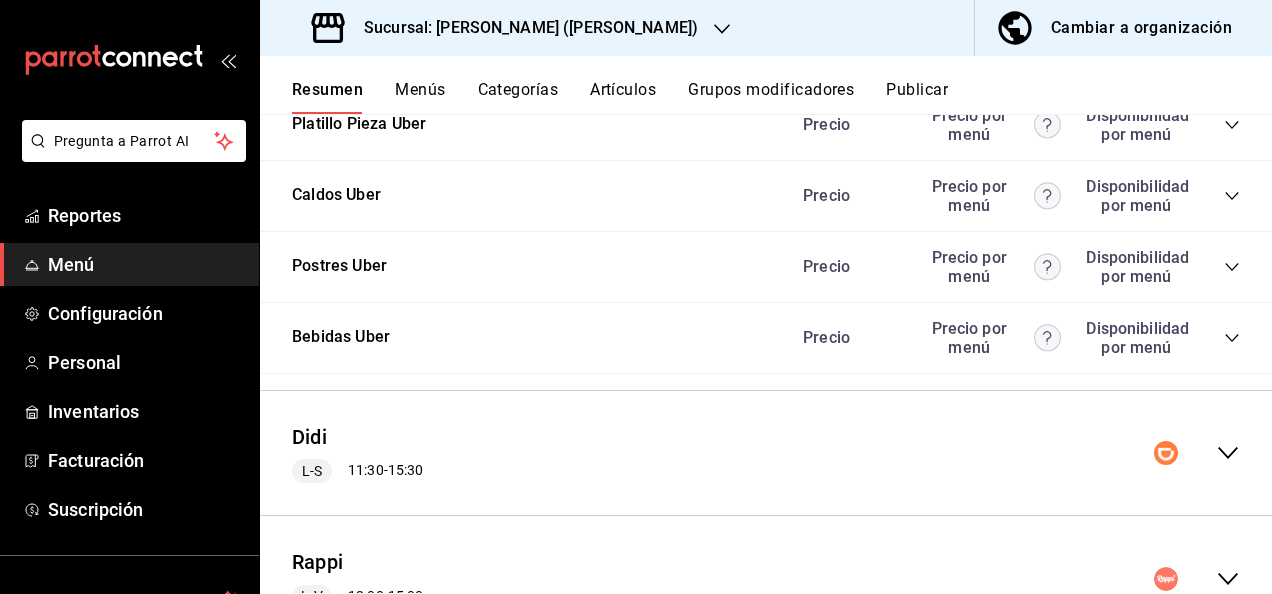 click on "Publicar" at bounding box center (917, 97) 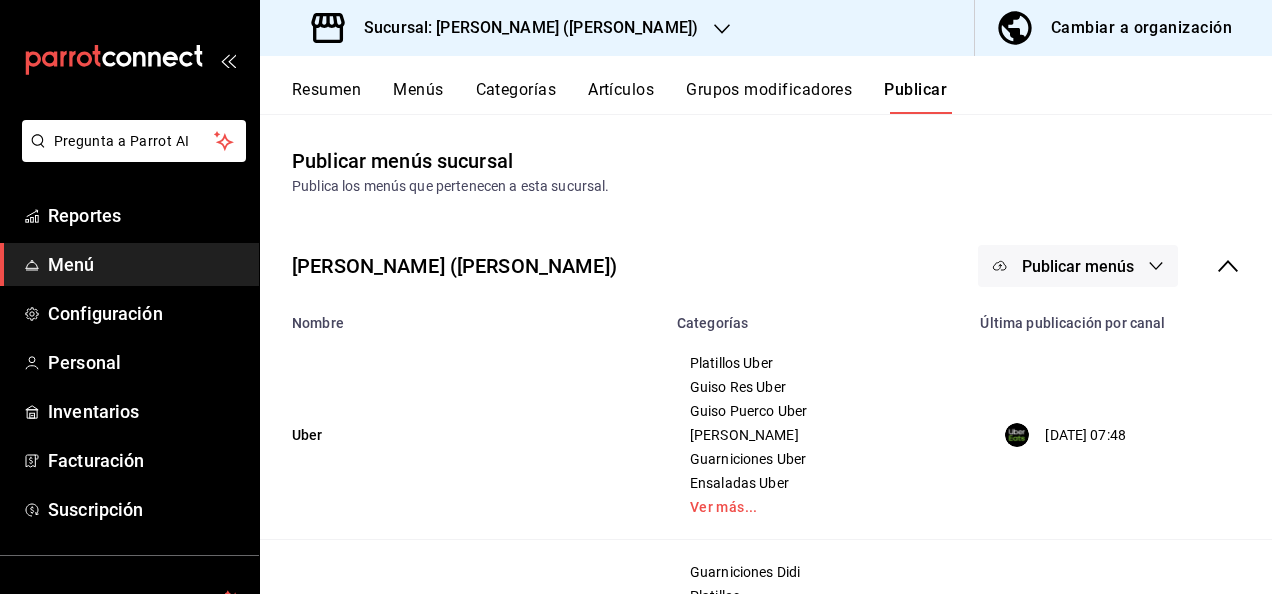 click on "Publicar menús" at bounding box center [1078, 266] 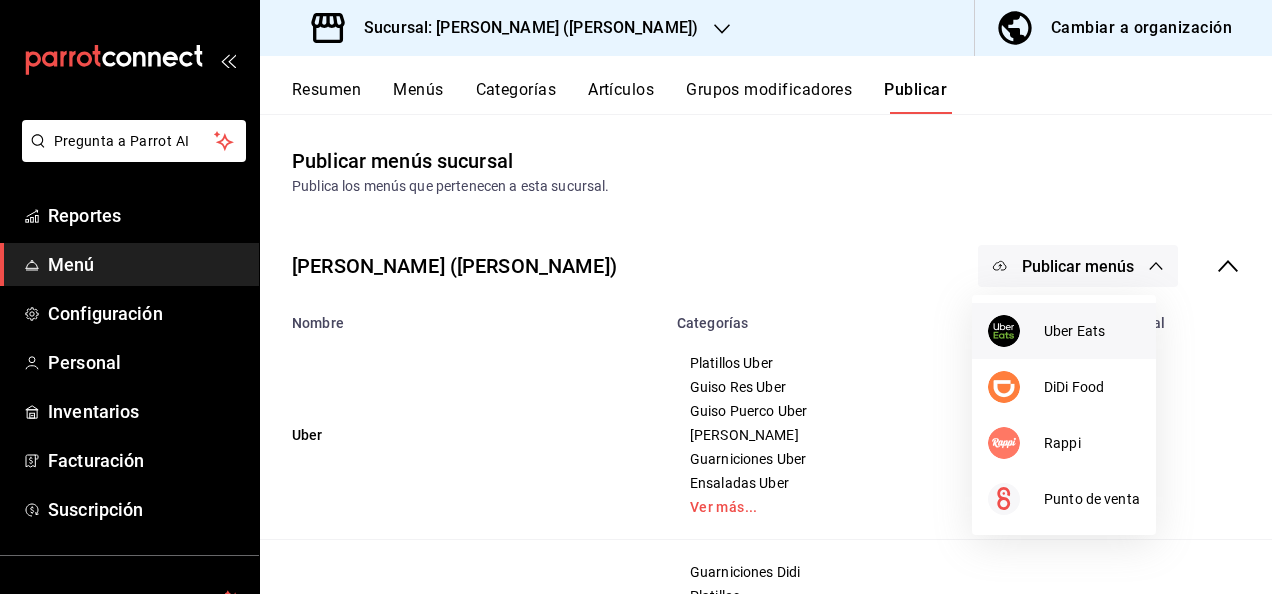 click on "Uber Eats" at bounding box center [1092, 331] 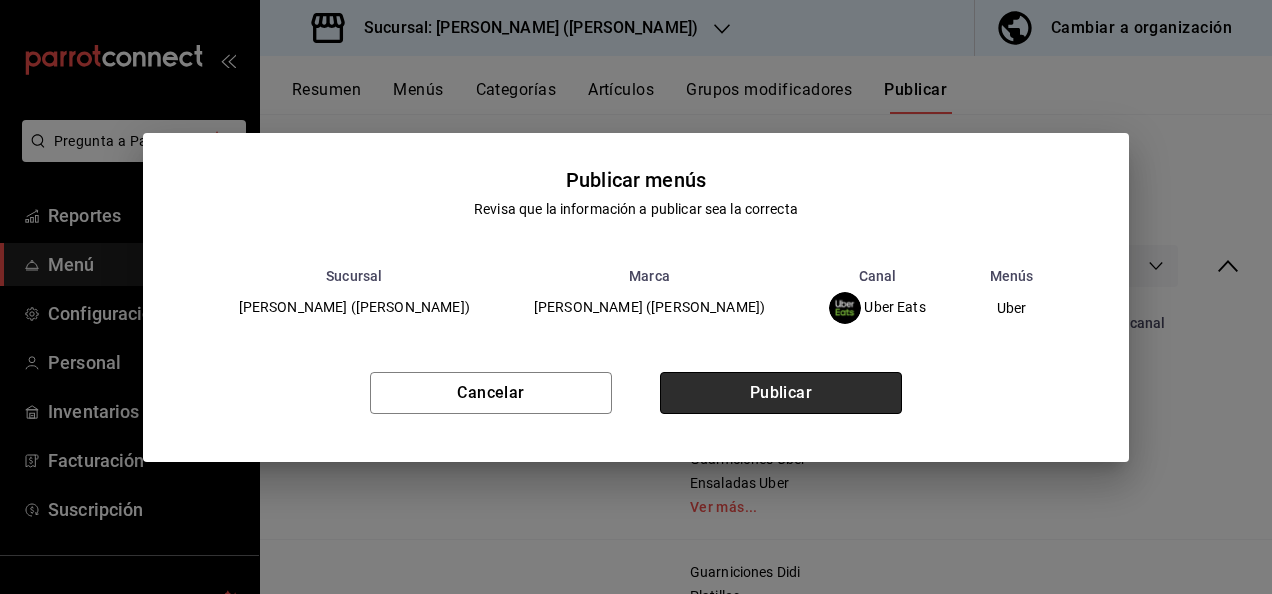 click on "Publicar" at bounding box center [781, 393] 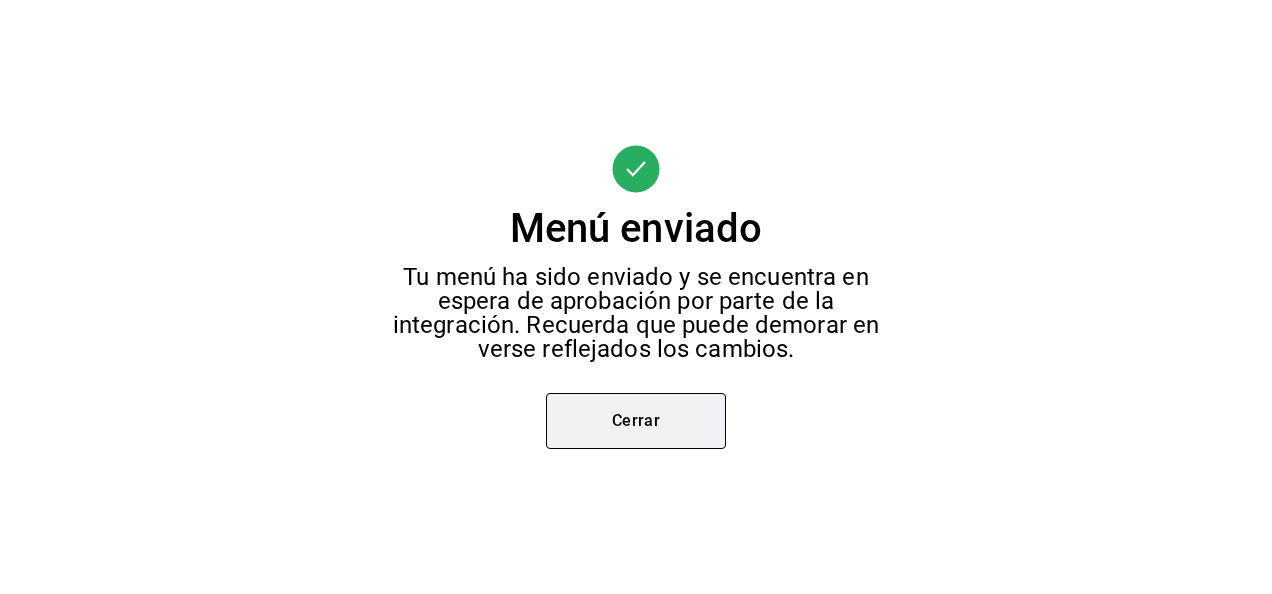 click on "Cerrar" at bounding box center (636, 421) 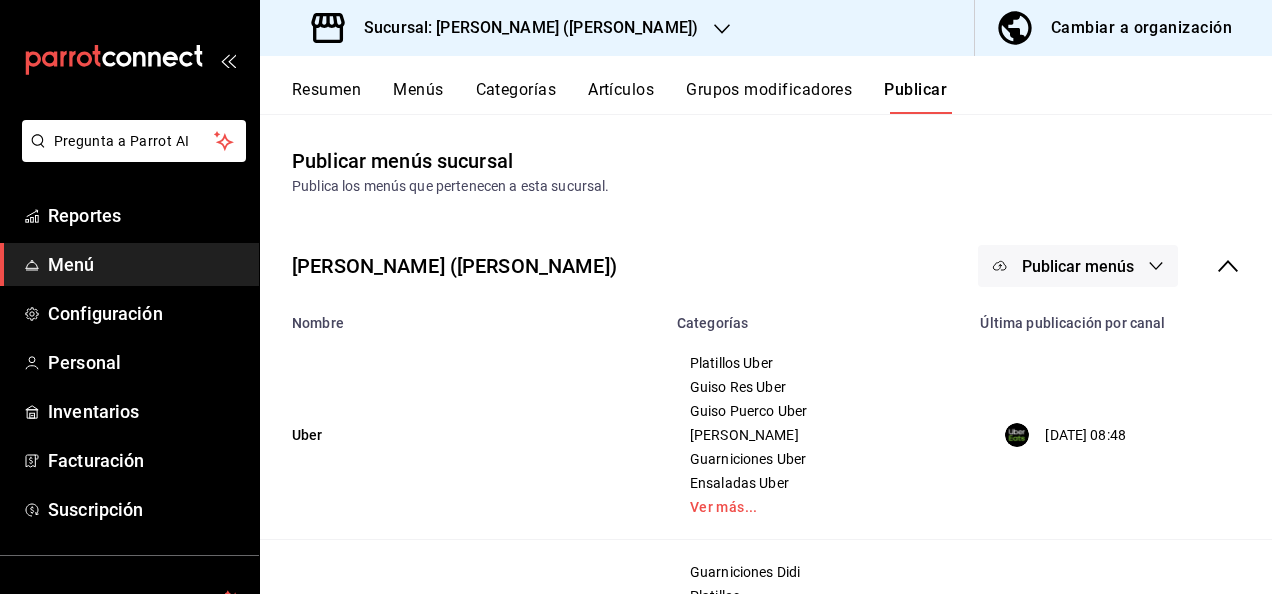click on "Resumen" at bounding box center (326, 97) 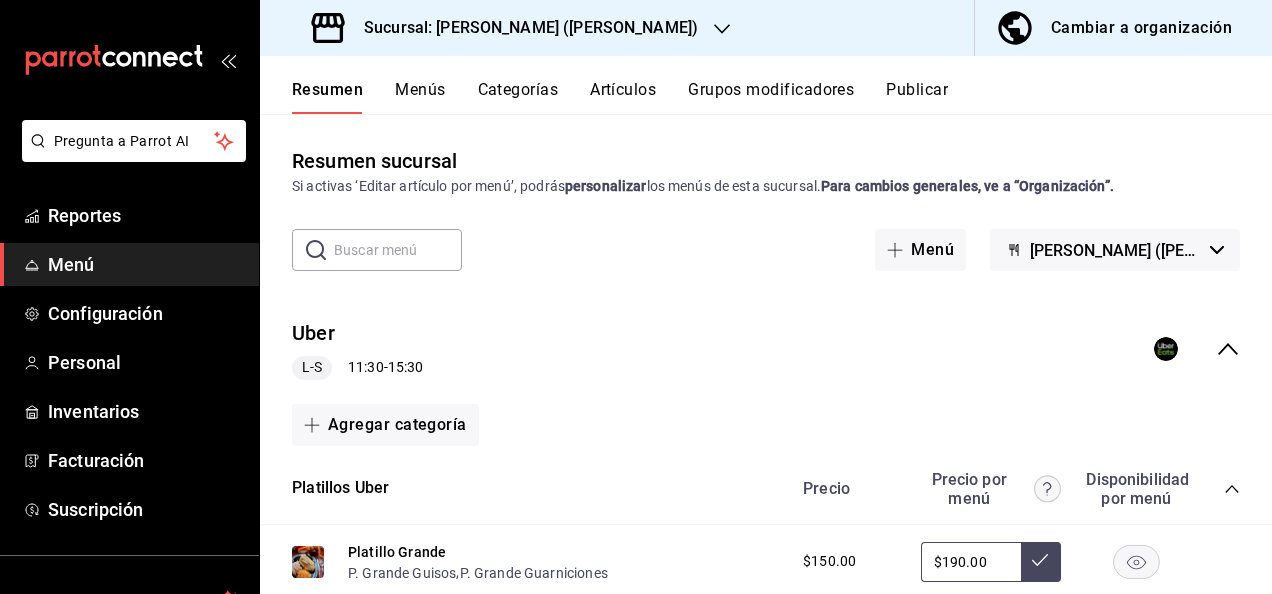 click on "Sucursal: [PERSON_NAME] ([PERSON_NAME])" at bounding box center [523, 28] 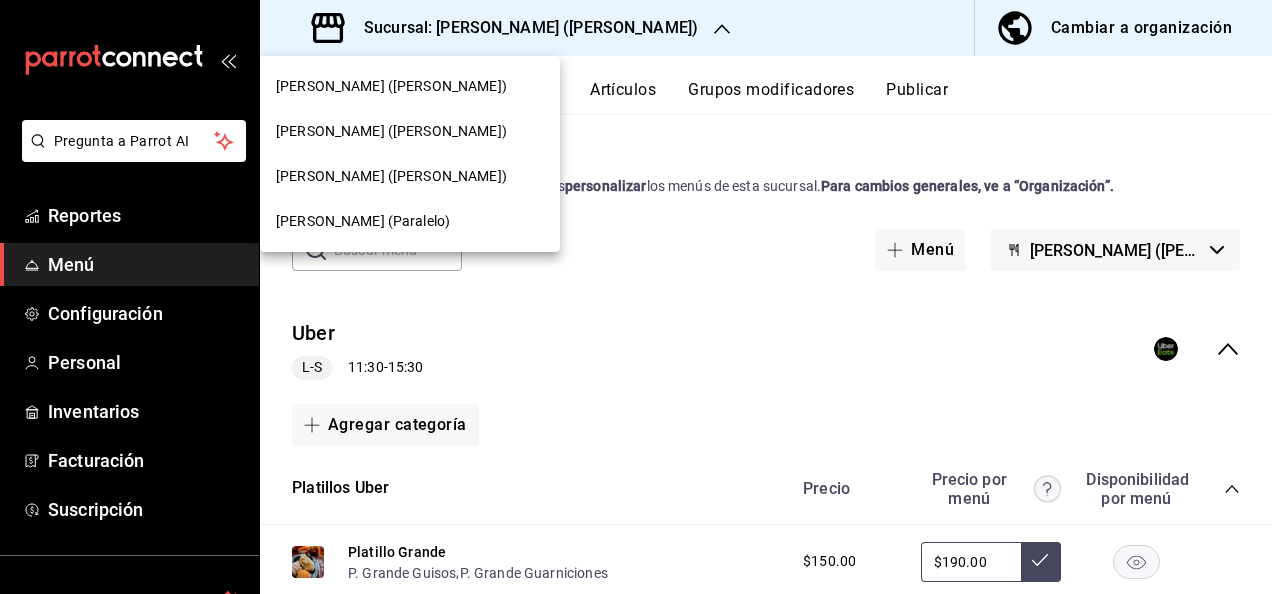 click on "[PERSON_NAME] (Paralelo)" at bounding box center [410, 221] 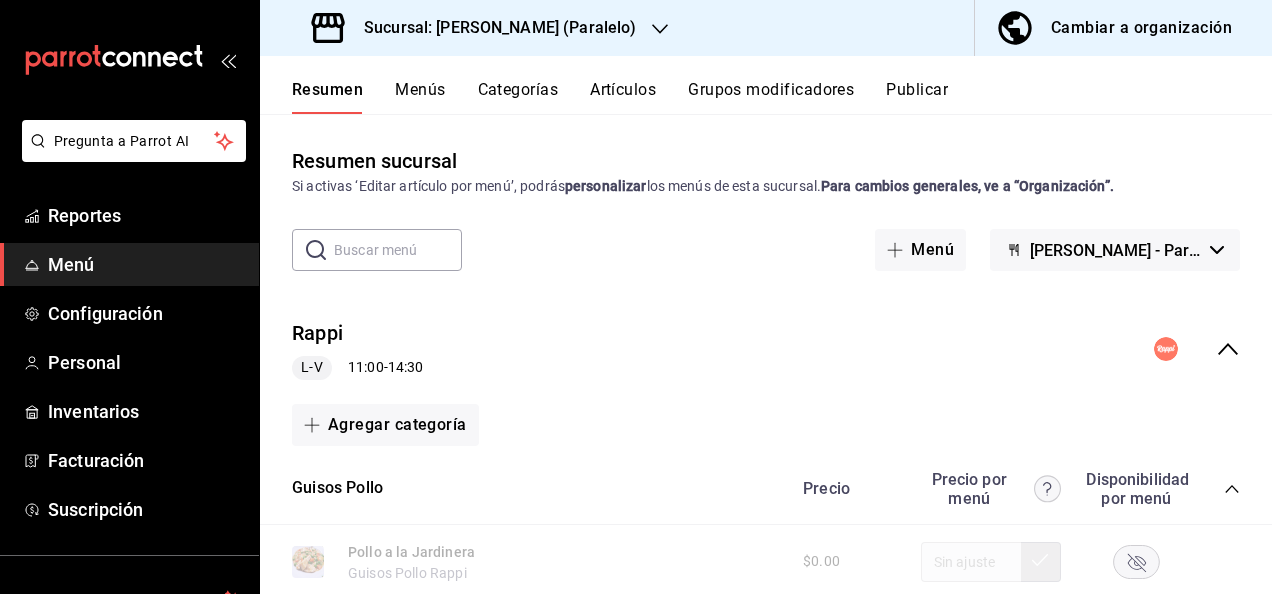 click 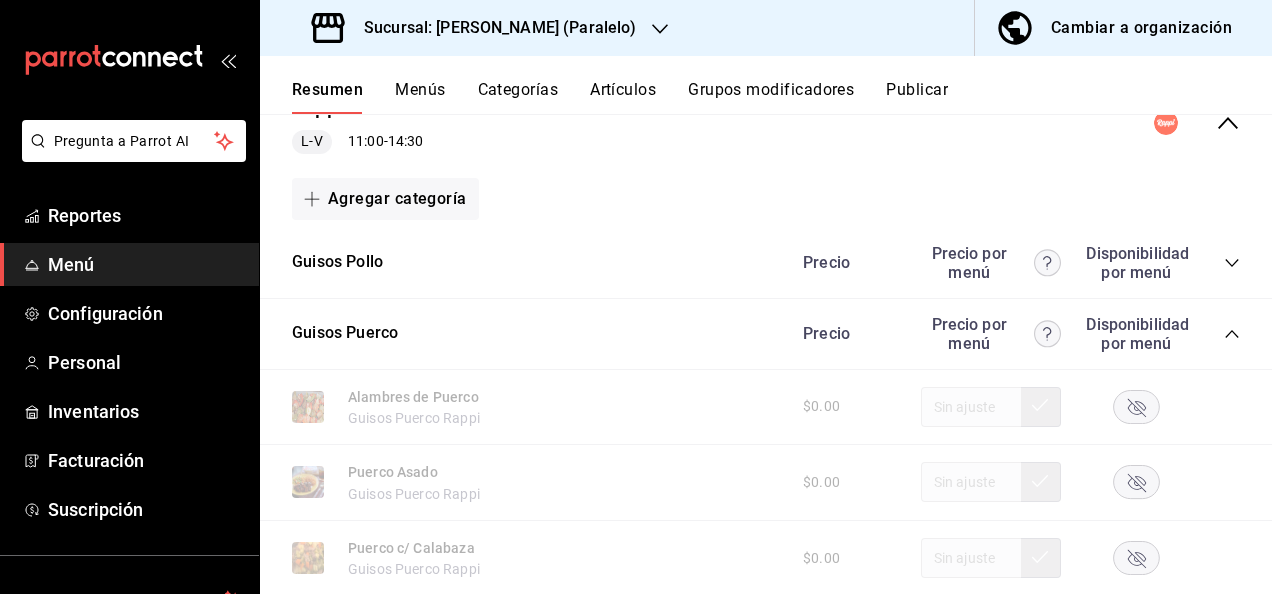 scroll, scrollTop: 266, scrollLeft: 0, axis: vertical 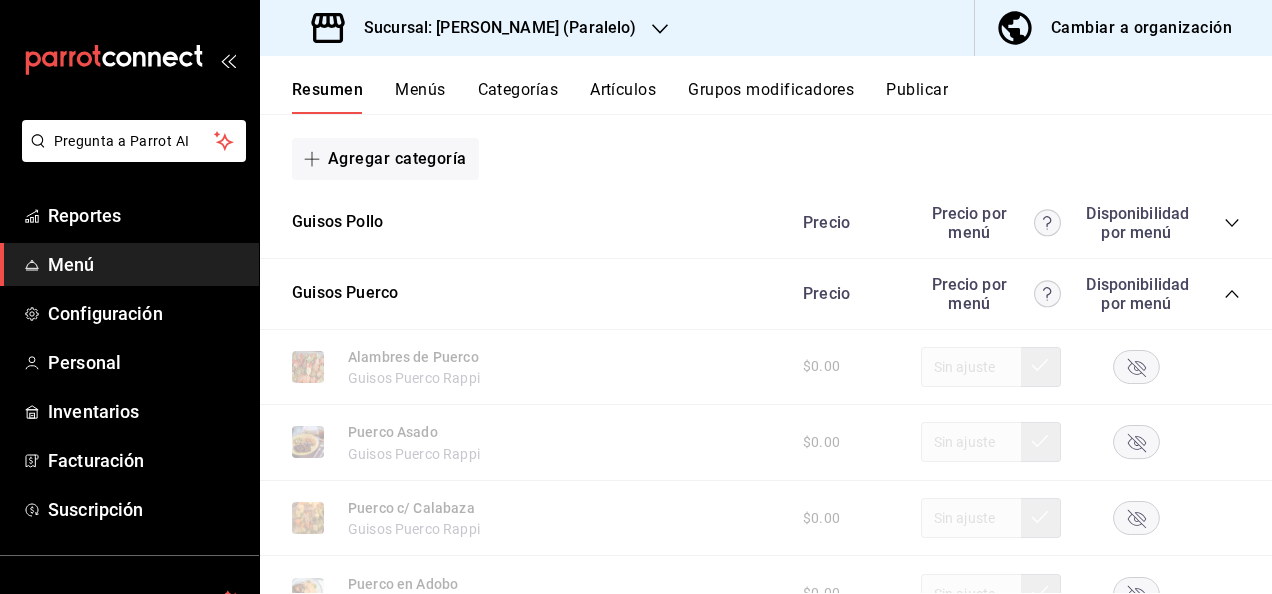 click 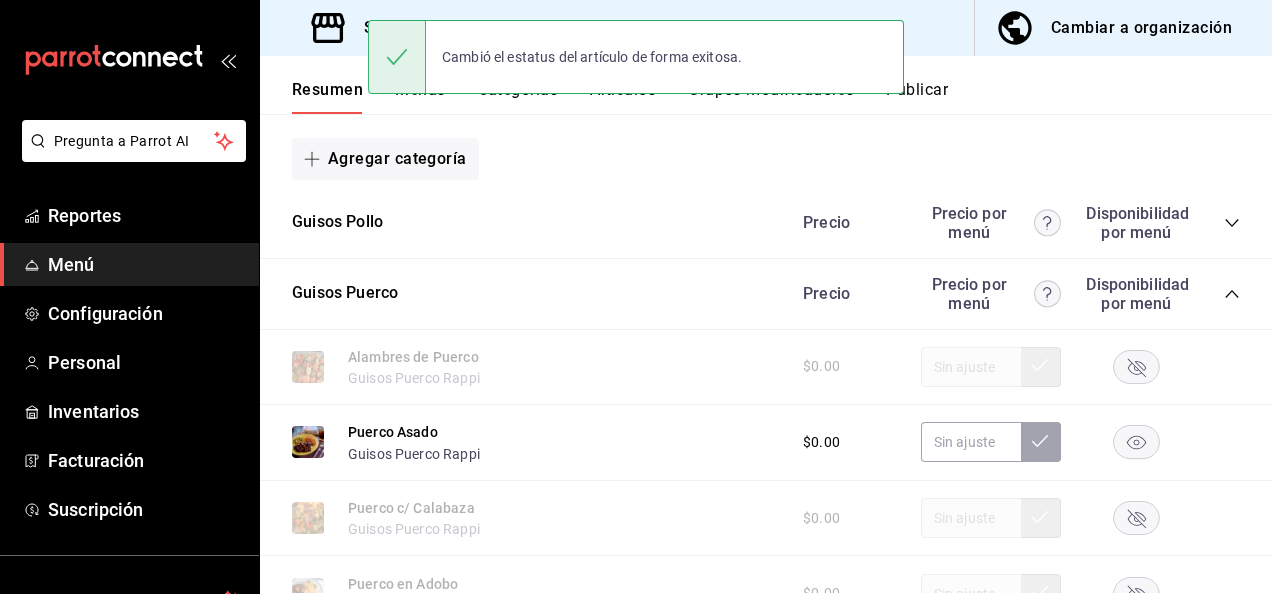 click 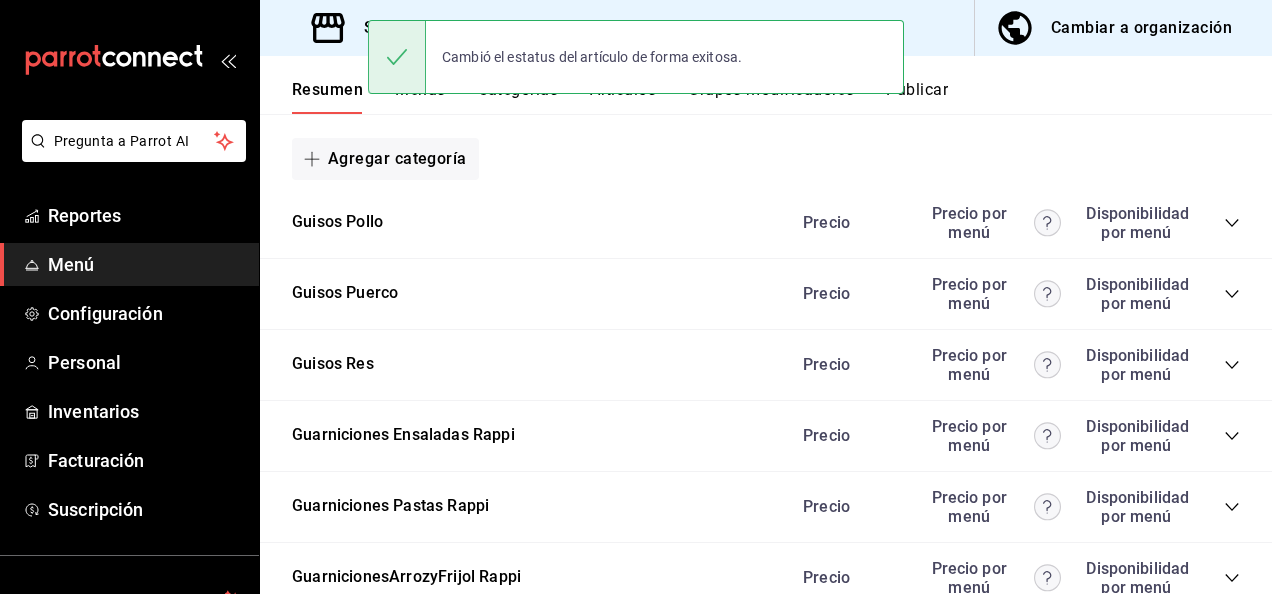 click 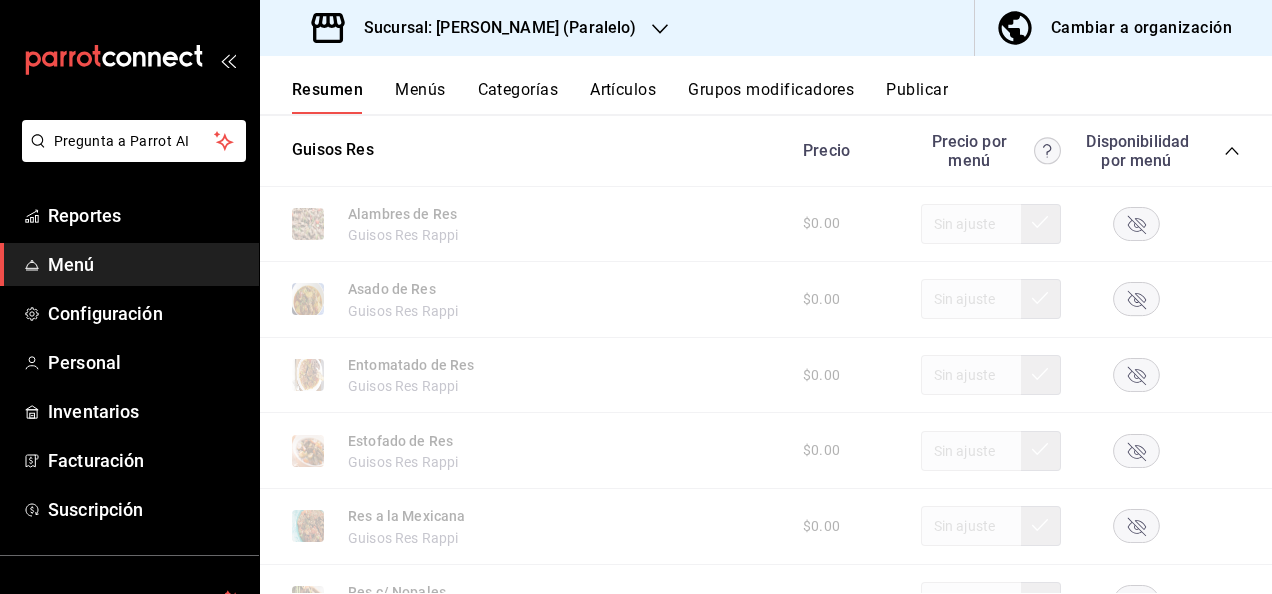 scroll, scrollTop: 613, scrollLeft: 0, axis: vertical 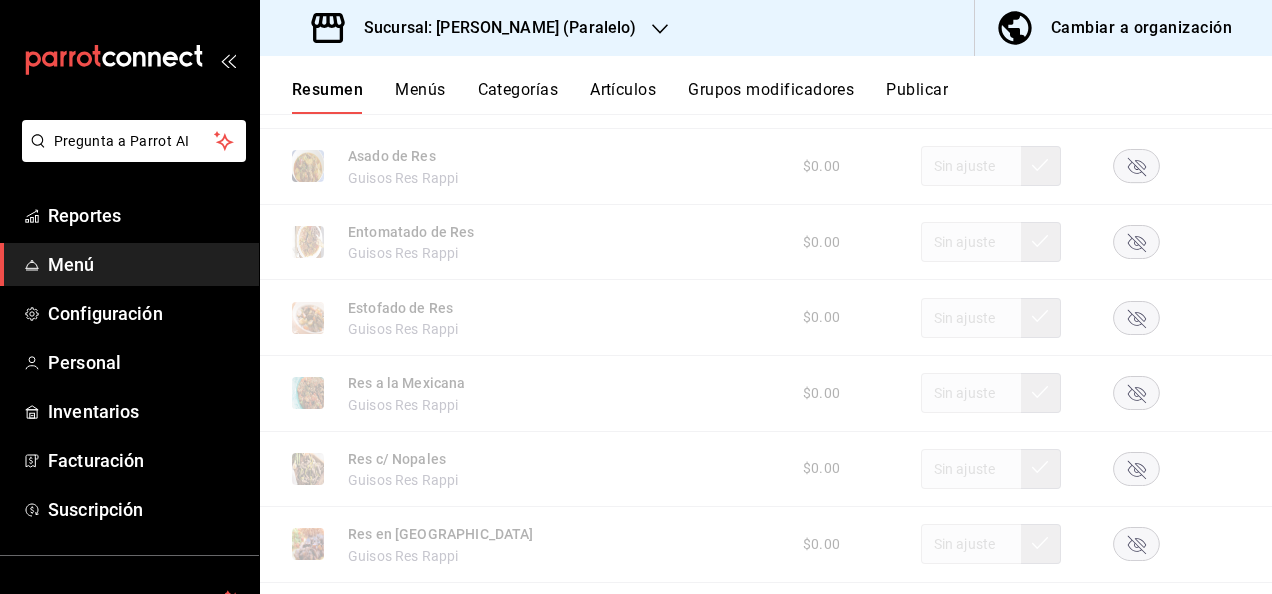 click 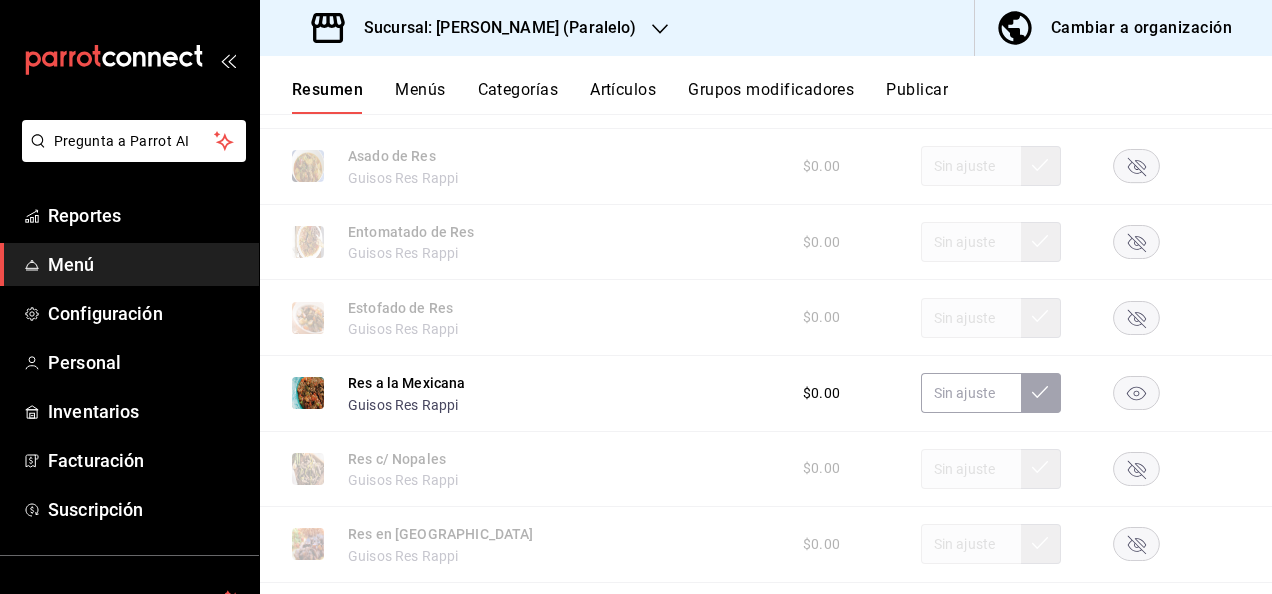 click on "$0.00" at bounding box center [1011, 469] 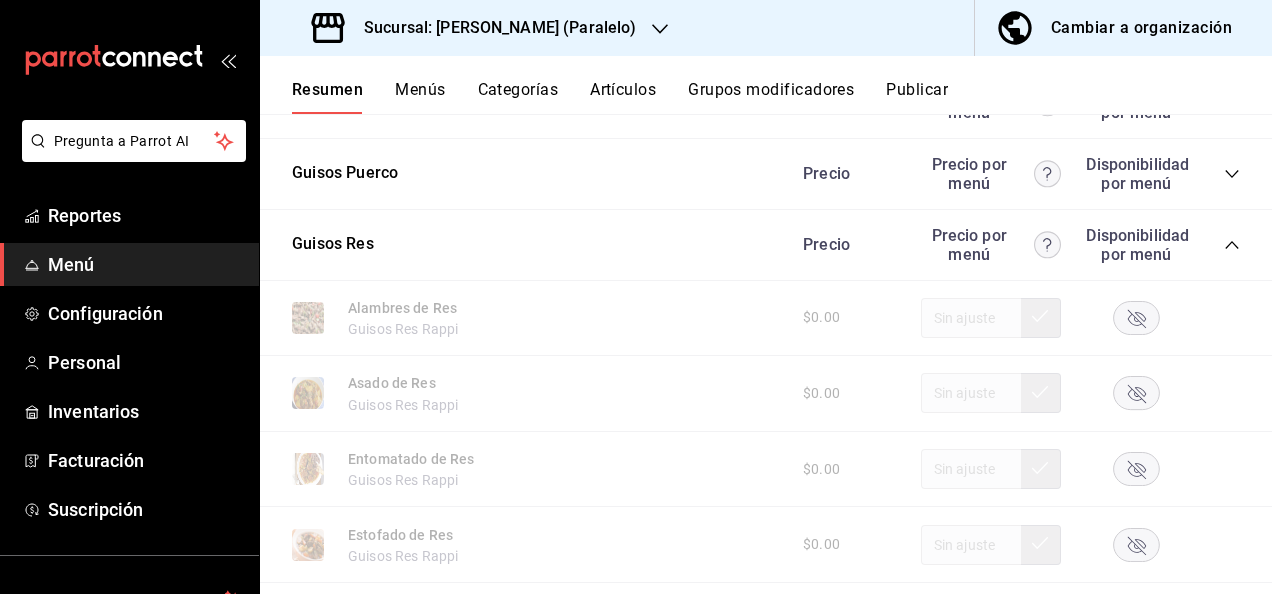 scroll, scrollTop: 373, scrollLeft: 0, axis: vertical 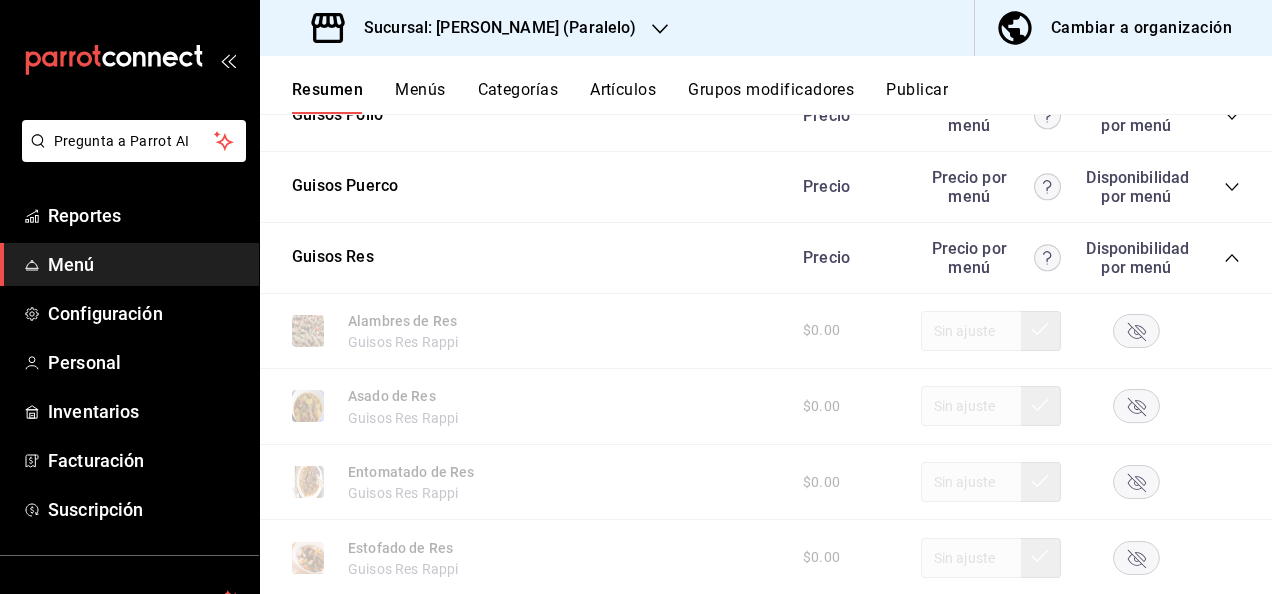 click 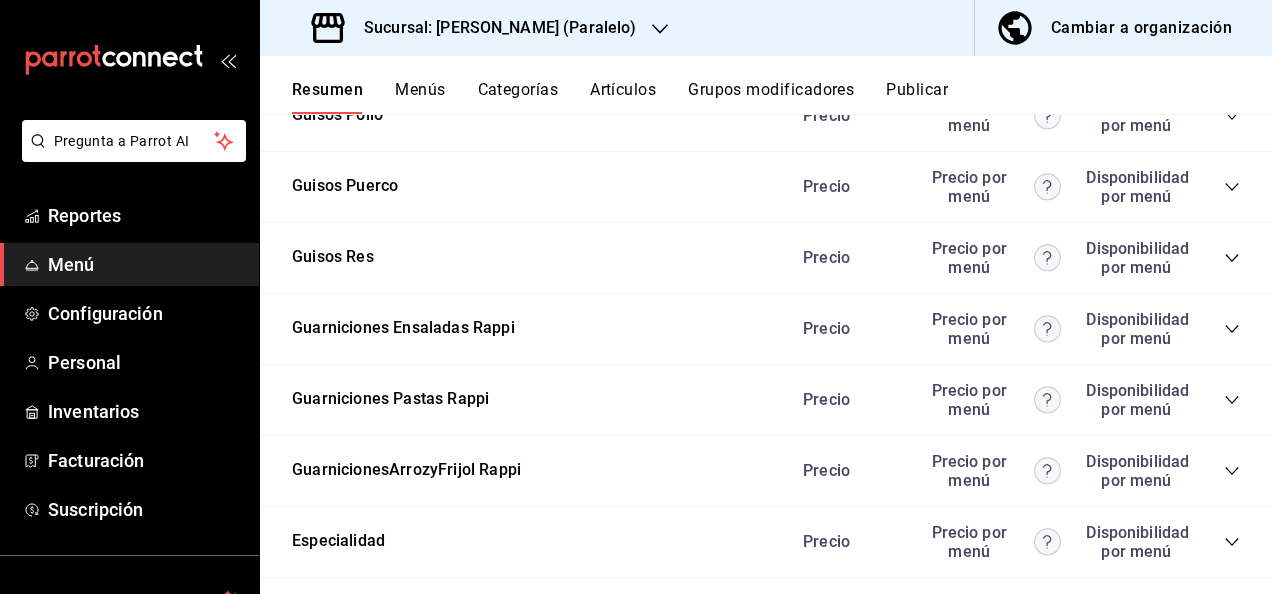 click 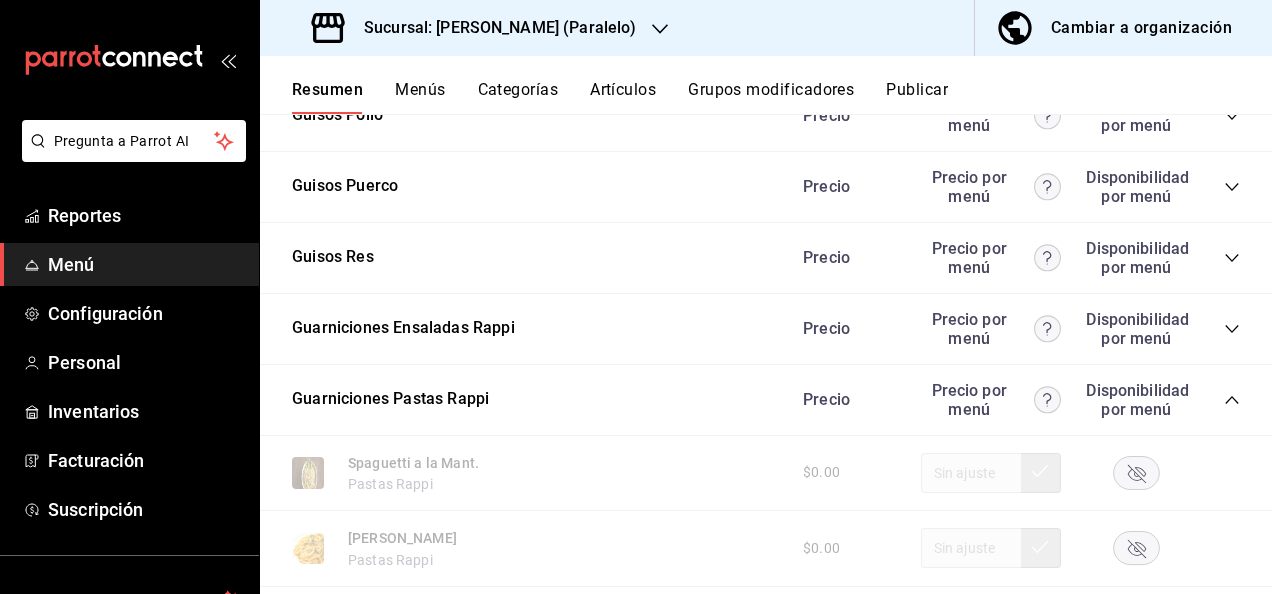 click 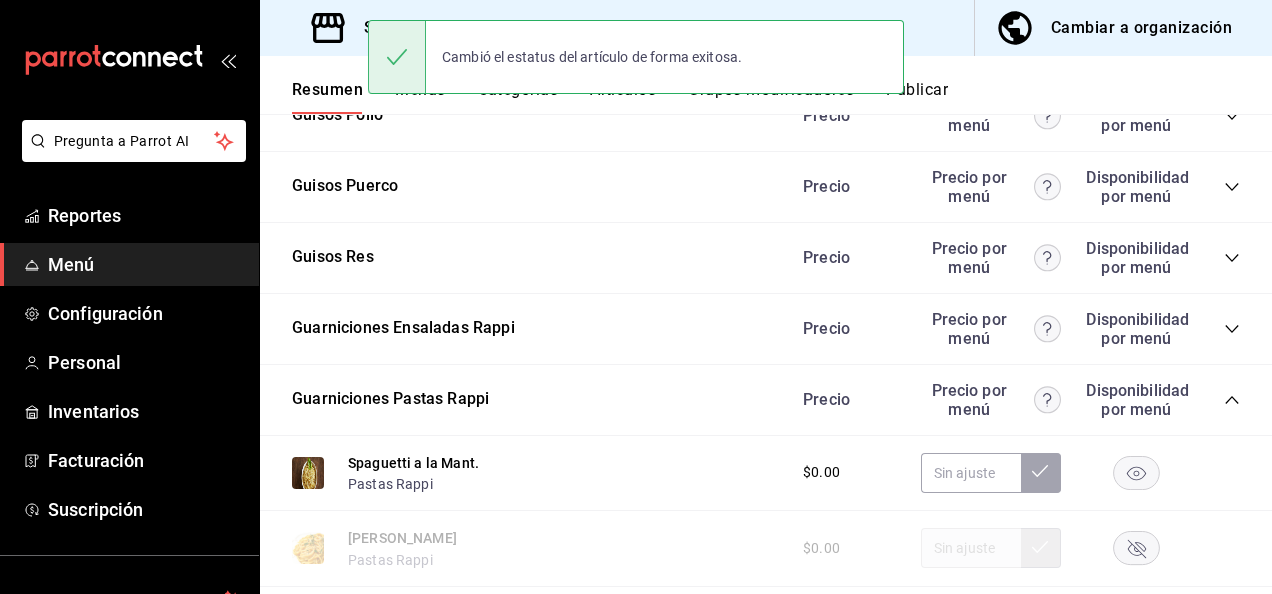 click on "Publicar" at bounding box center [917, 97] 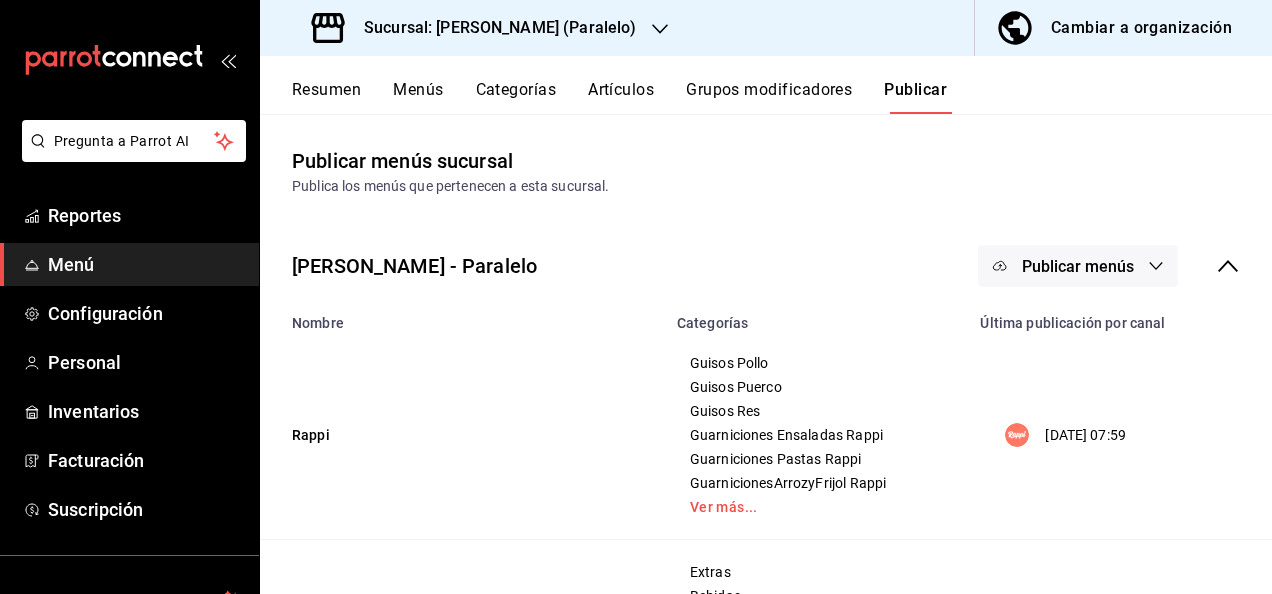 click on "Publicar menús" at bounding box center (1078, 266) 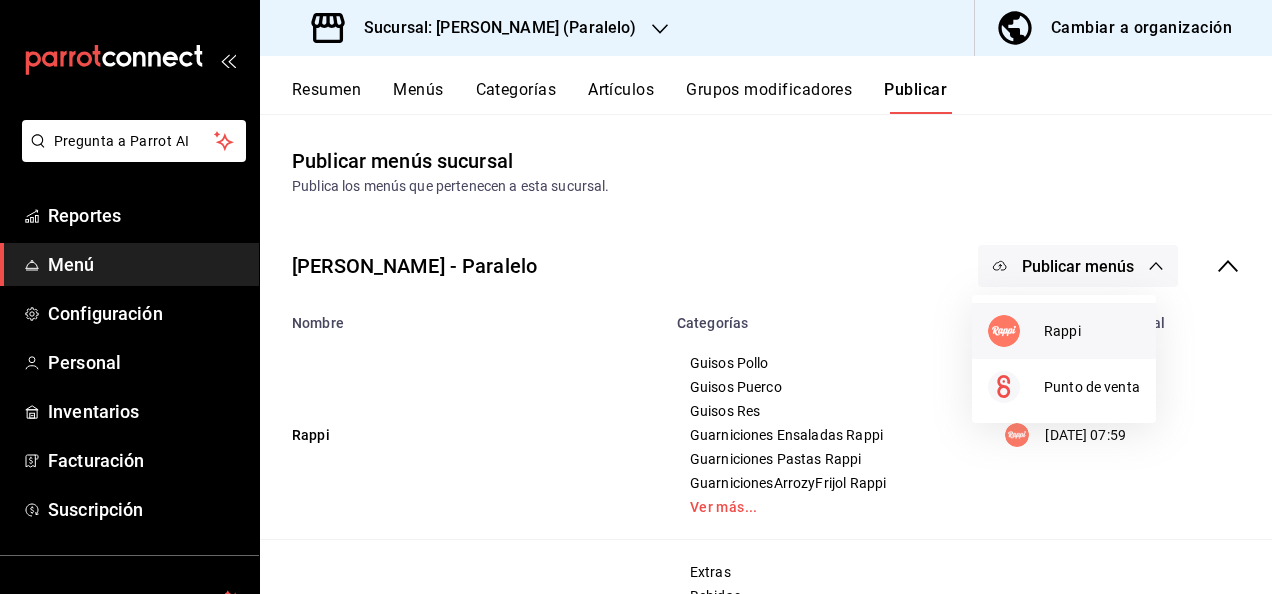 click on "Rappi" at bounding box center [1092, 331] 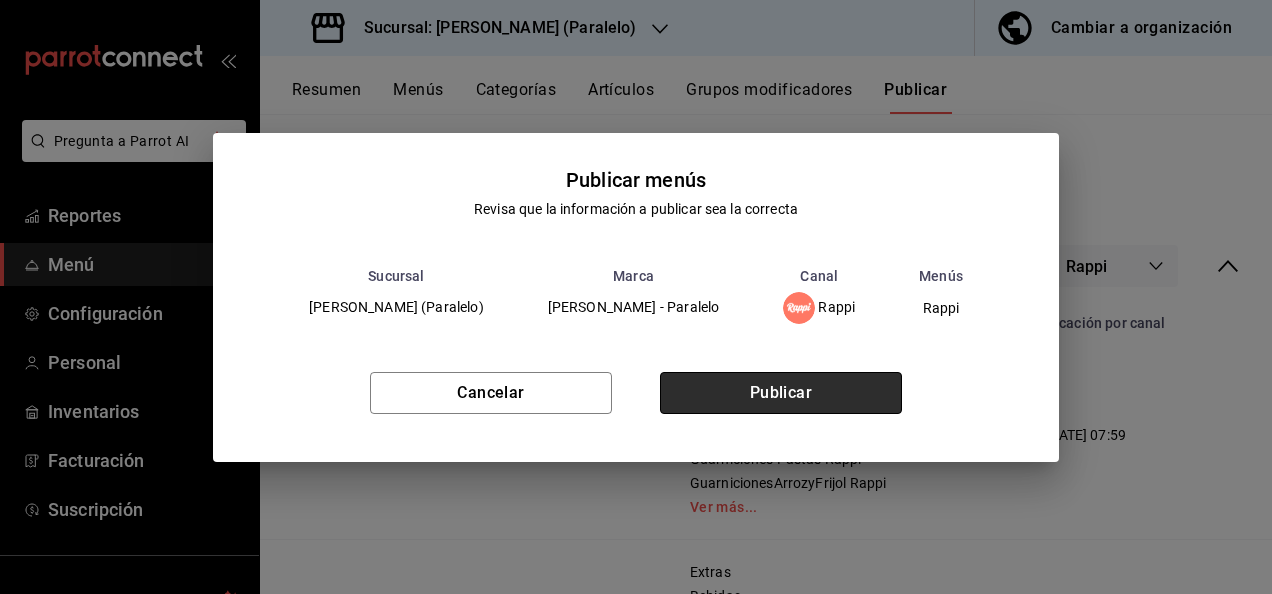 click on "Publicar" at bounding box center [781, 393] 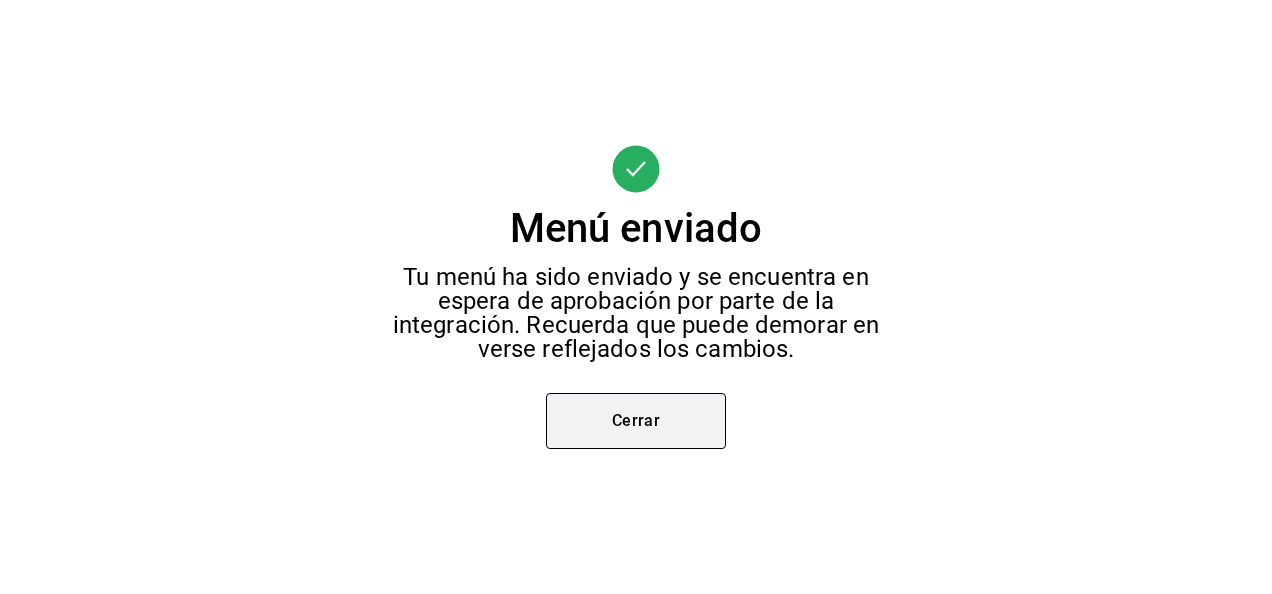click on "Cerrar" at bounding box center (636, 421) 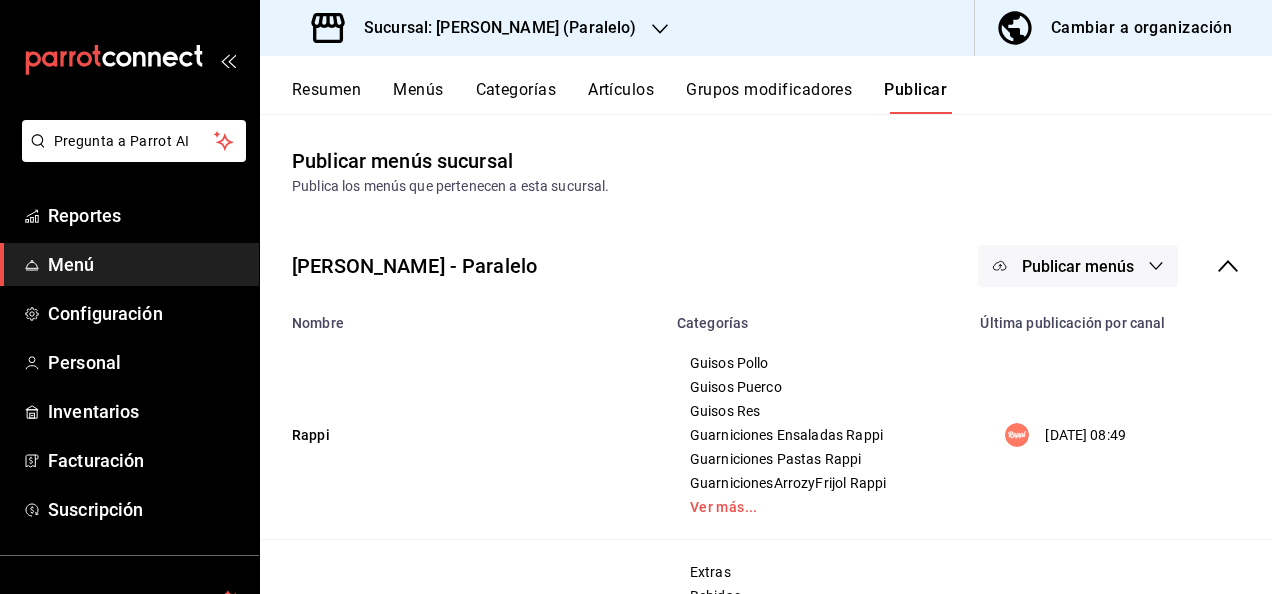 click on "Sucursal: [PERSON_NAME] (Paralelo)" at bounding box center [476, 28] 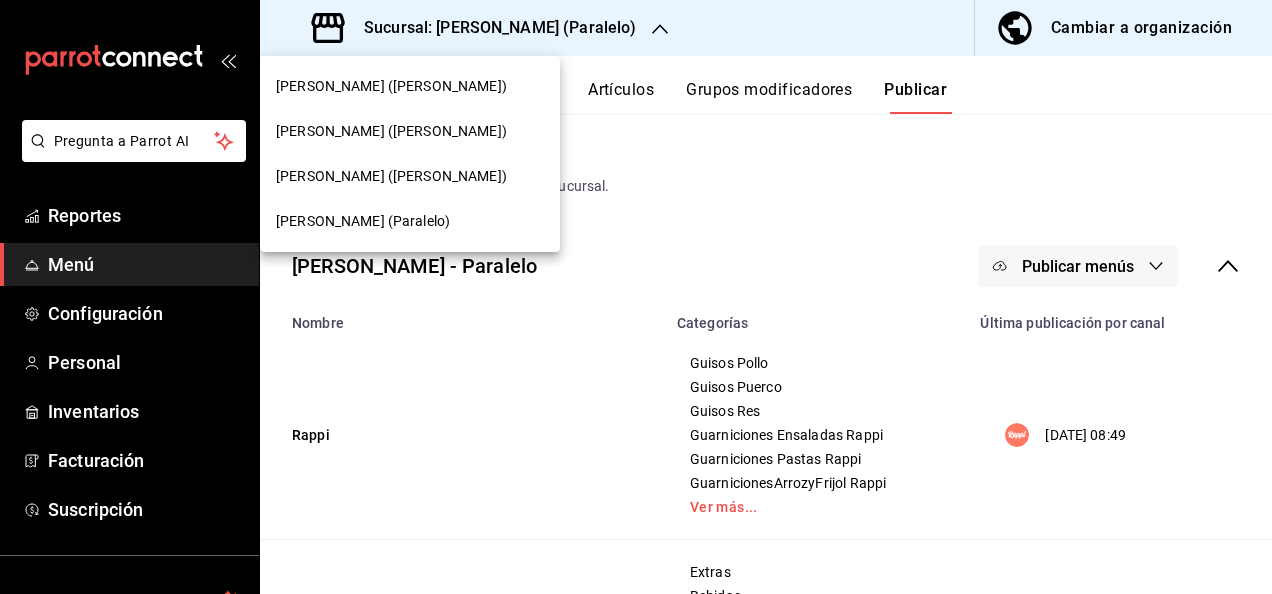 click on "[PERSON_NAME] ([PERSON_NAME])" at bounding box center (391, 86) 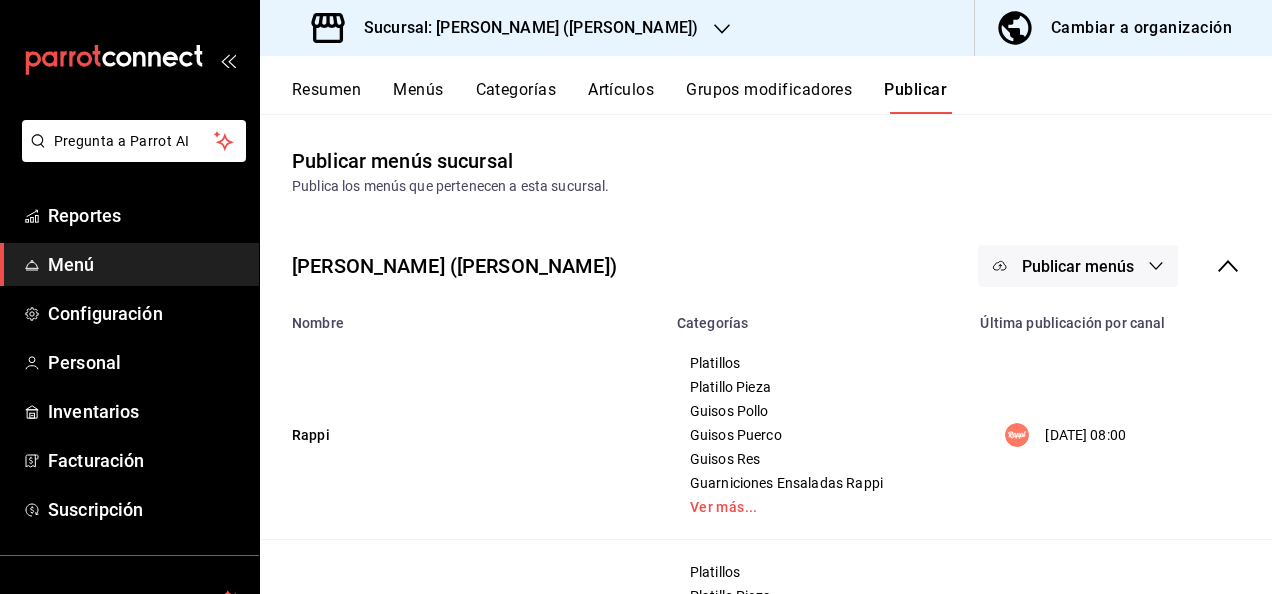 click on "Resumen" at bounding box center [326, 97] 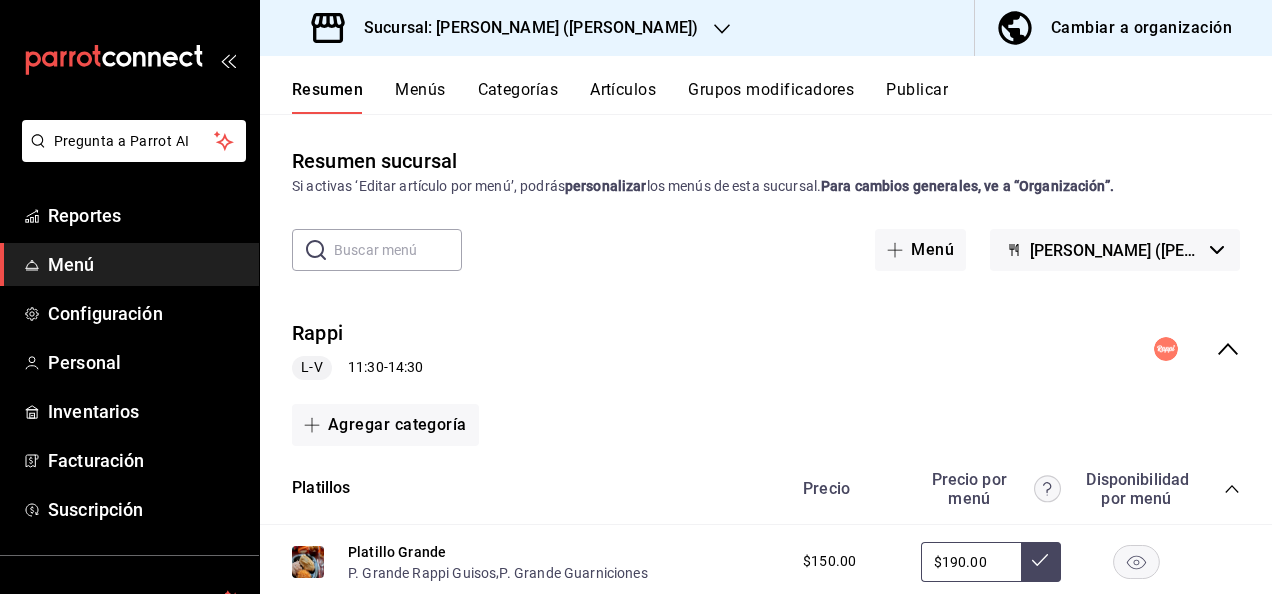 click 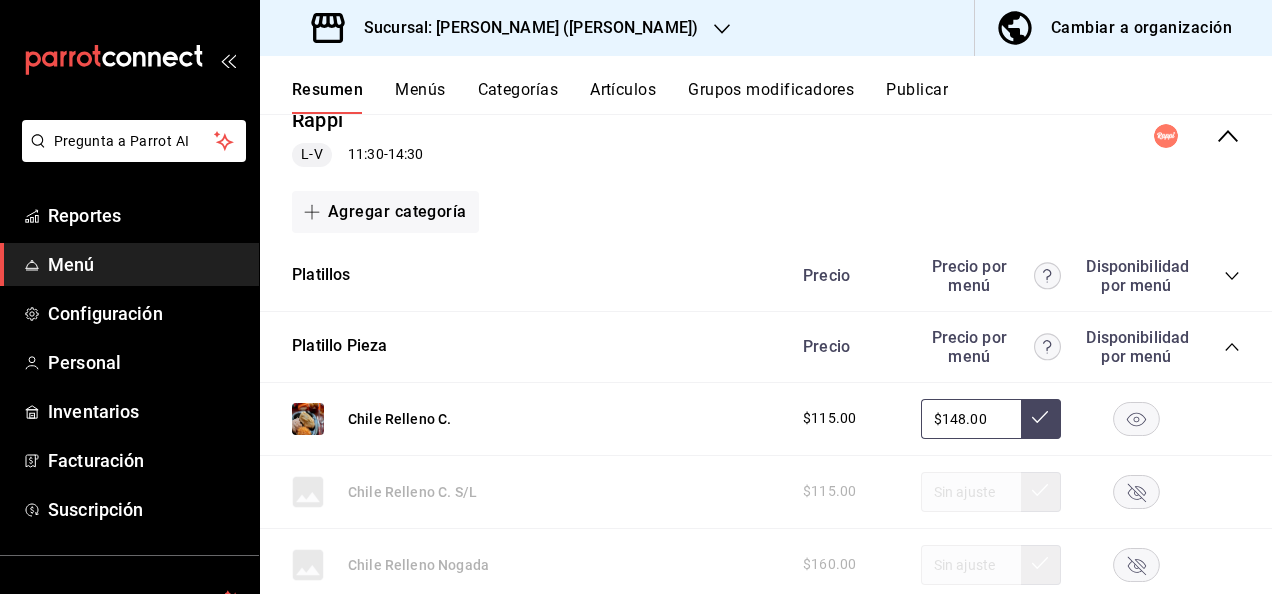 scroll, scrollTop: 386, scrollLeft: 0, axis: vertical 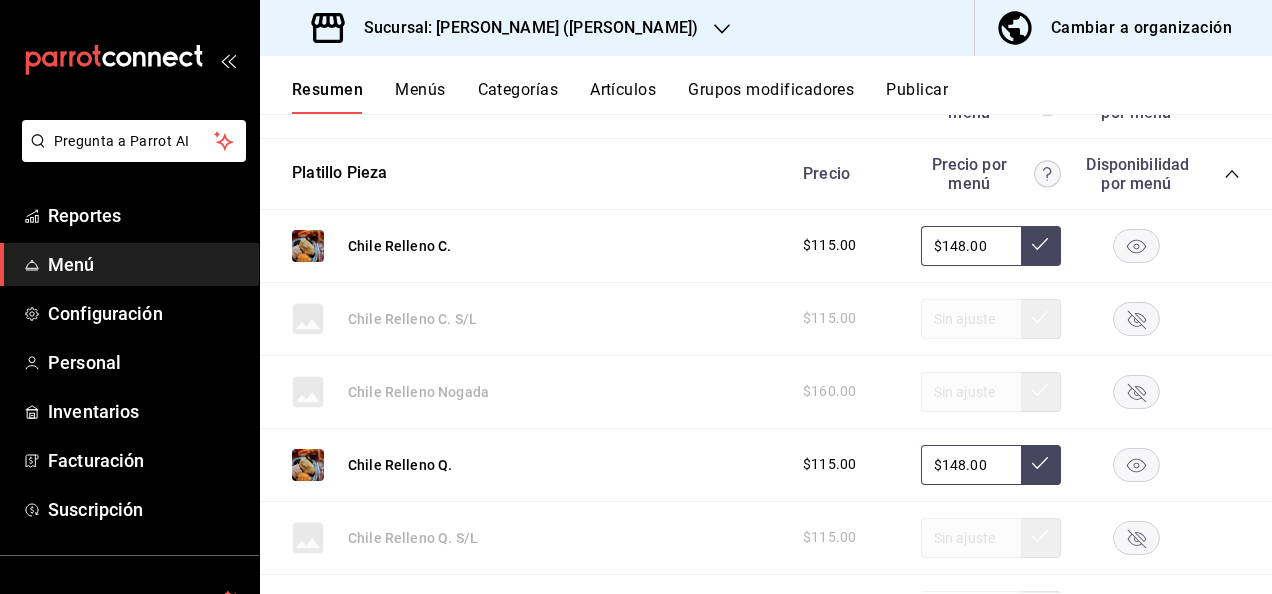 click 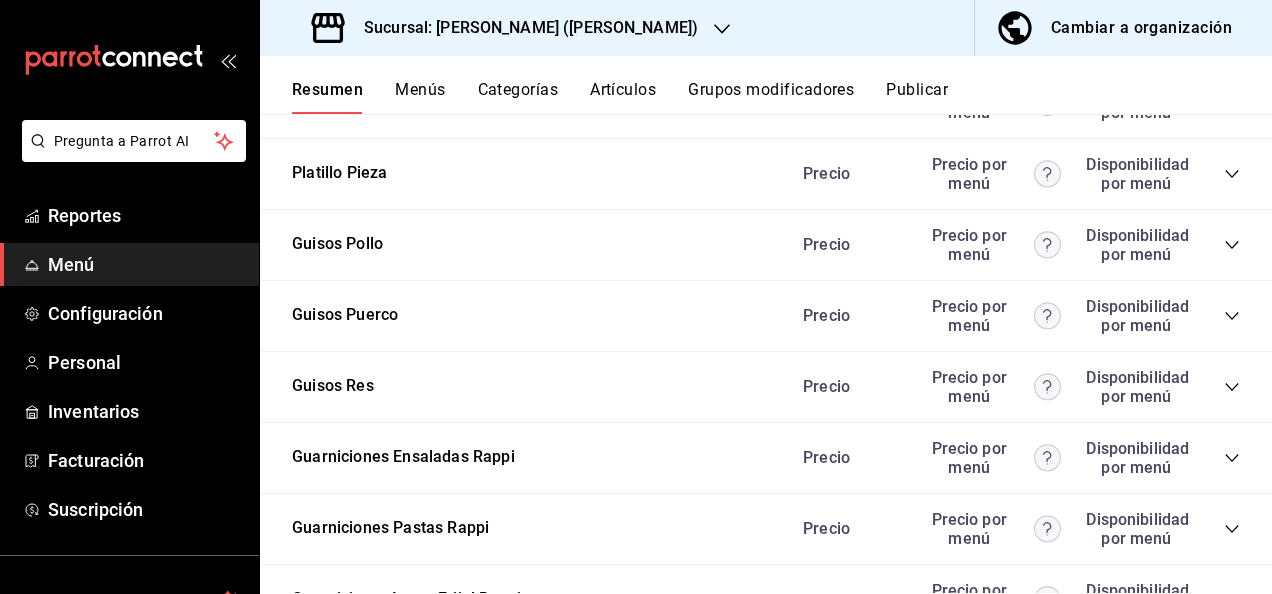 click 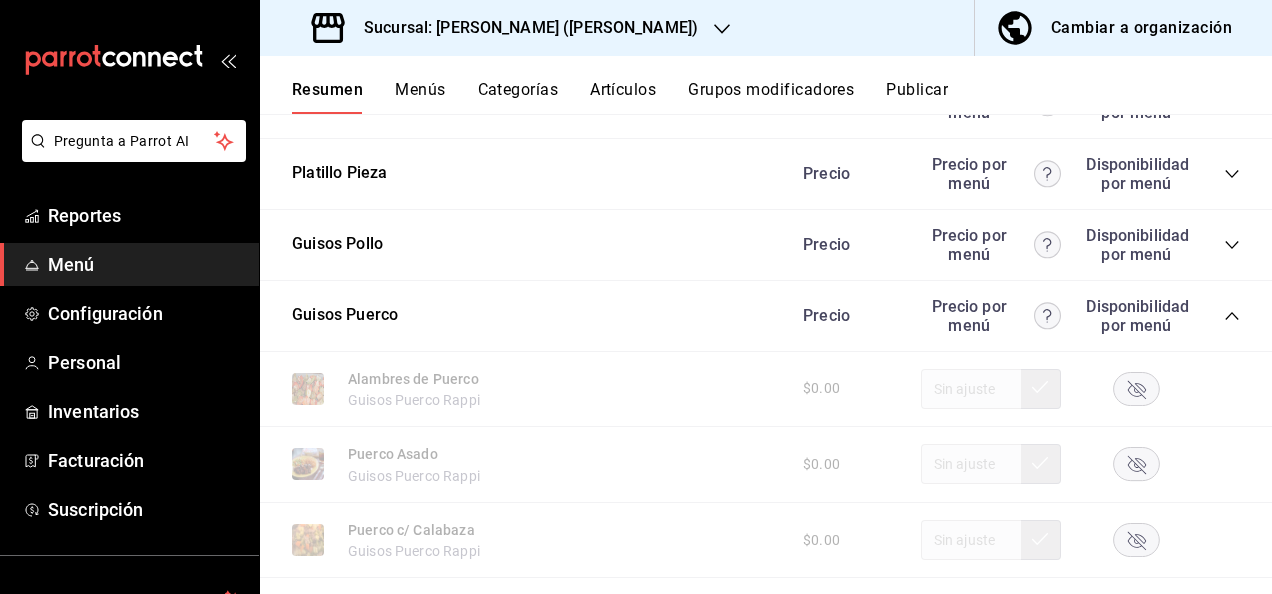 click 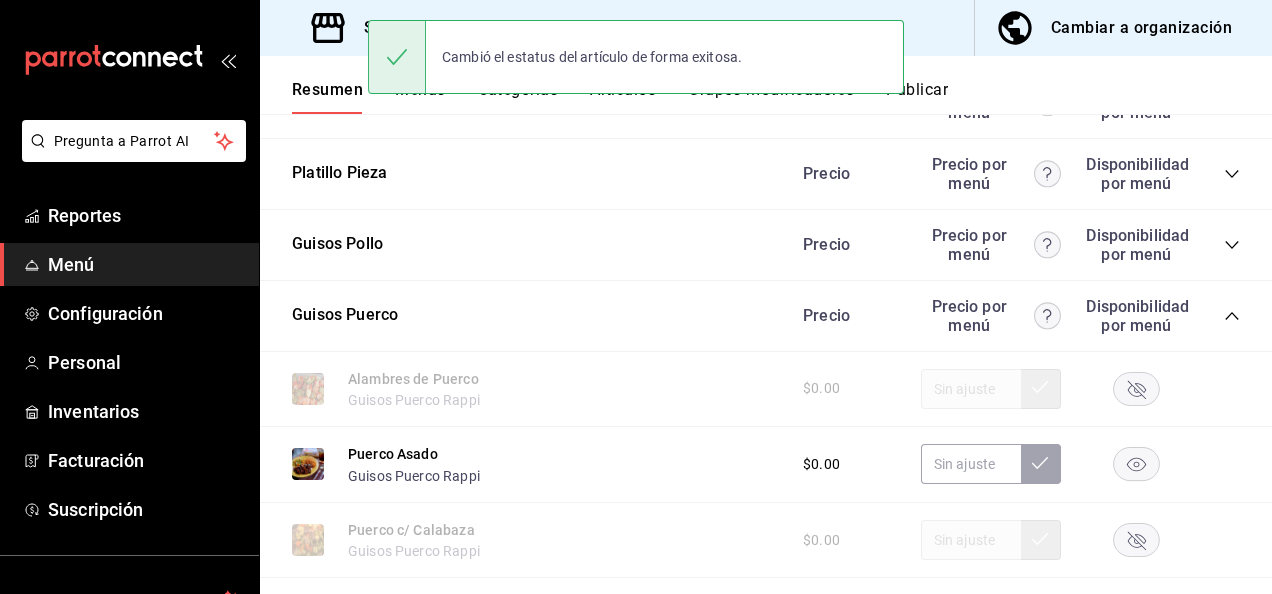 click 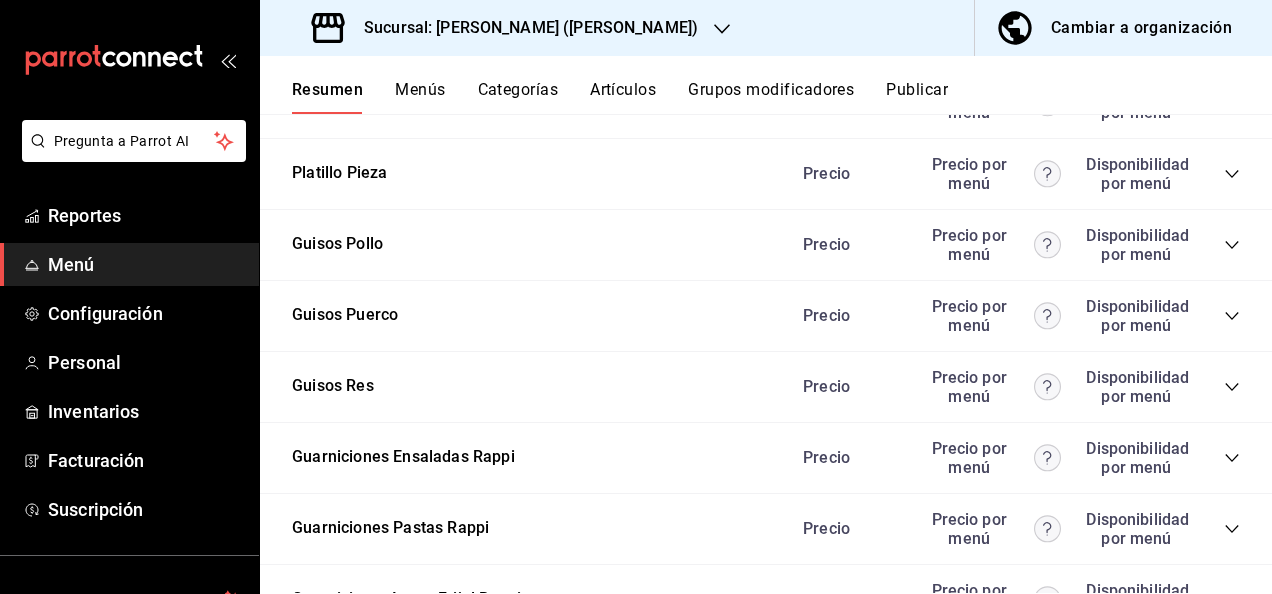click 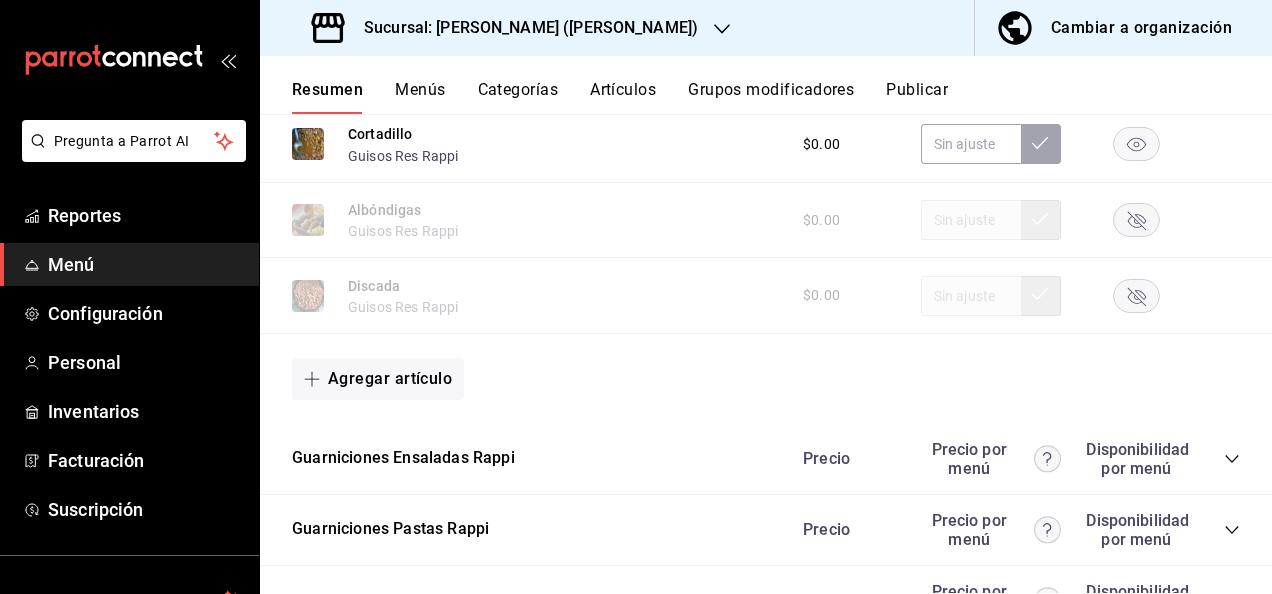 scroll, scrollTop: 1586, scrollLeft: 0, axis: vertical 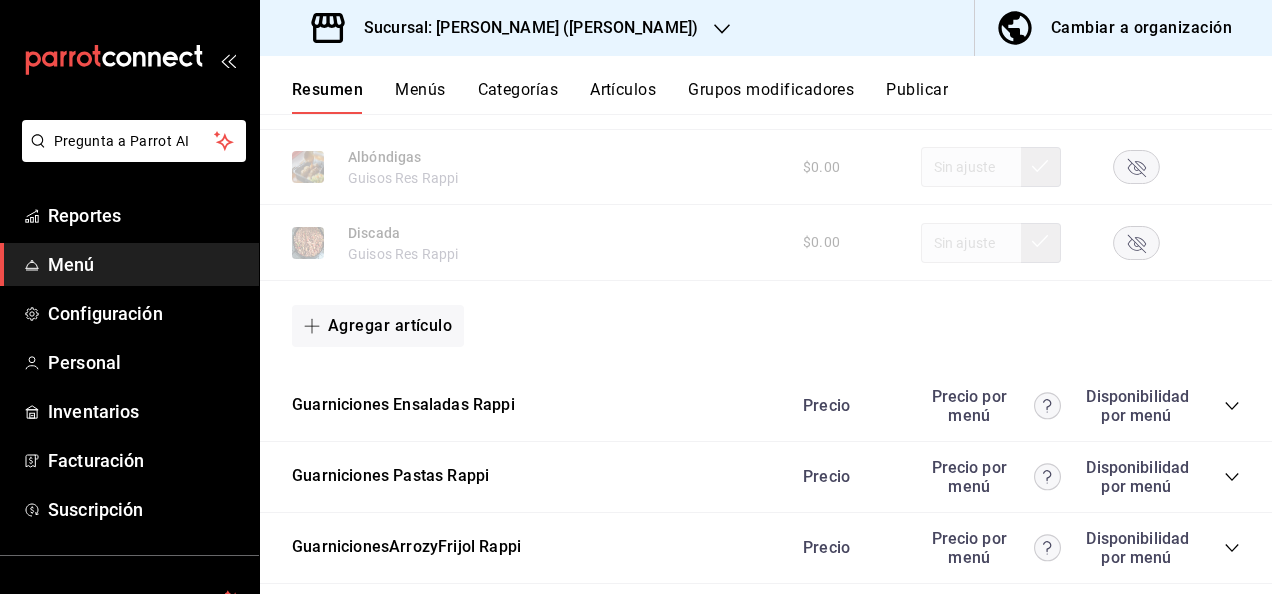 click 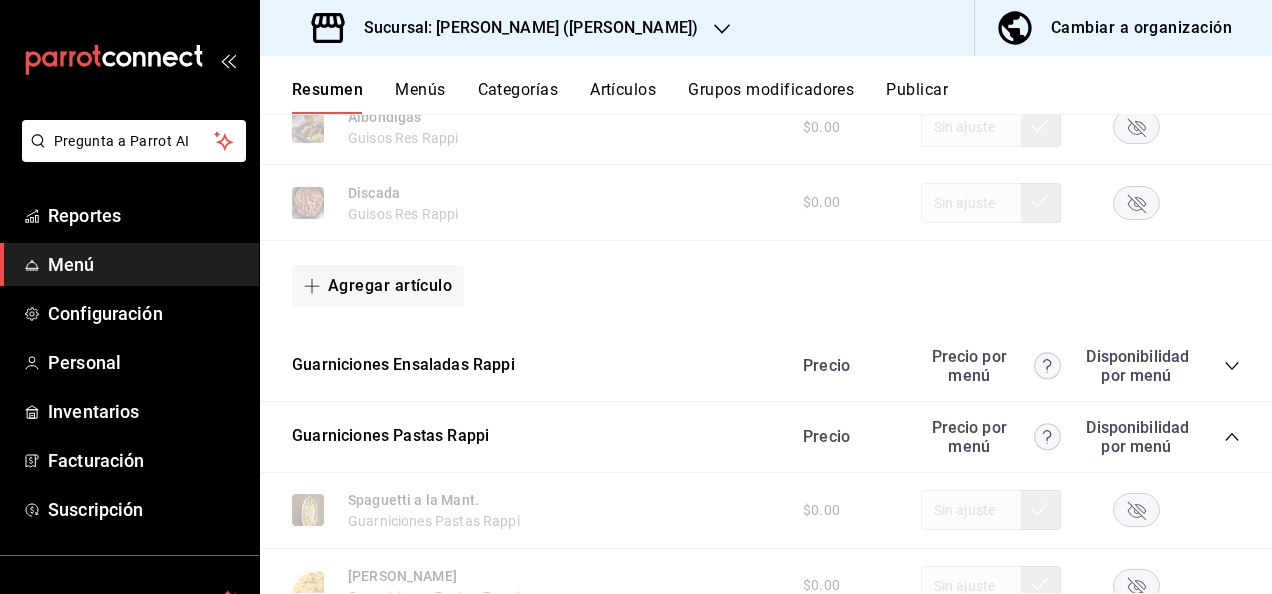 scroll, scrollTop: 1666, scrollLeft: 0, axis: vertical 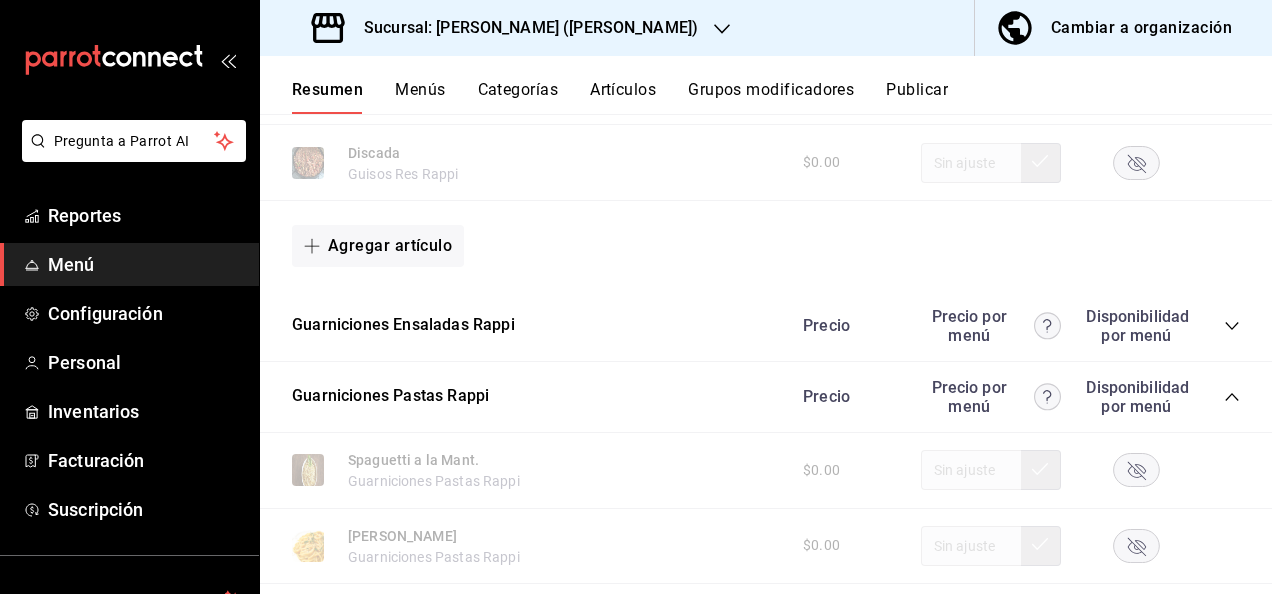 click 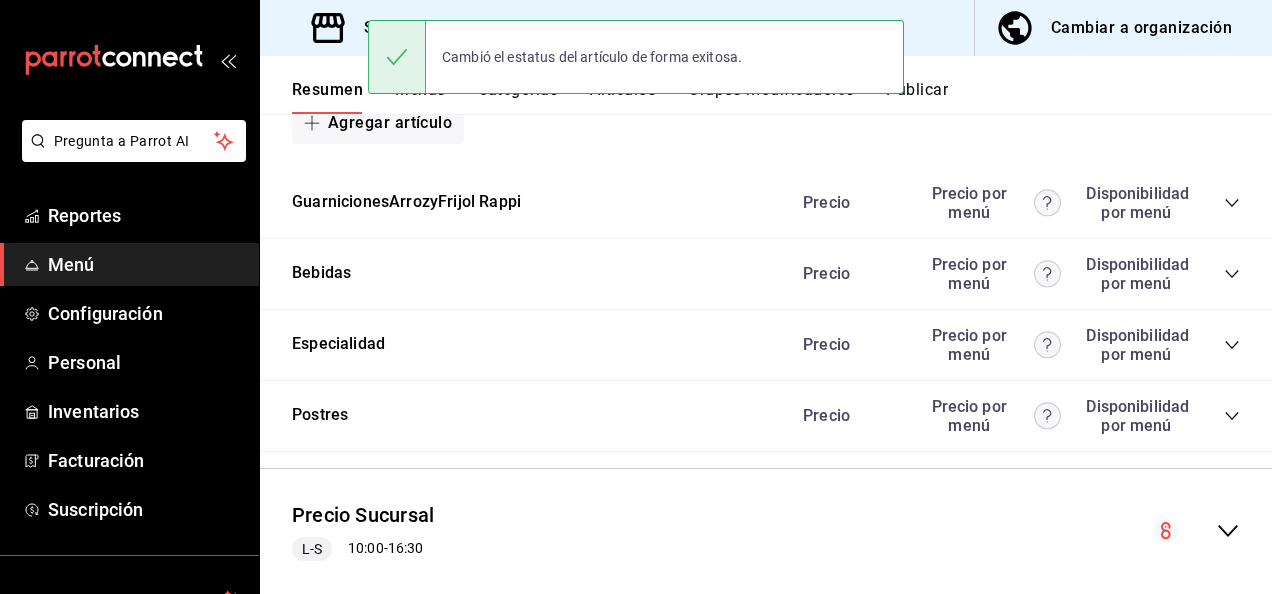 scroll, scrollTop: 2640, scrollLeft: 0, axis: vertical 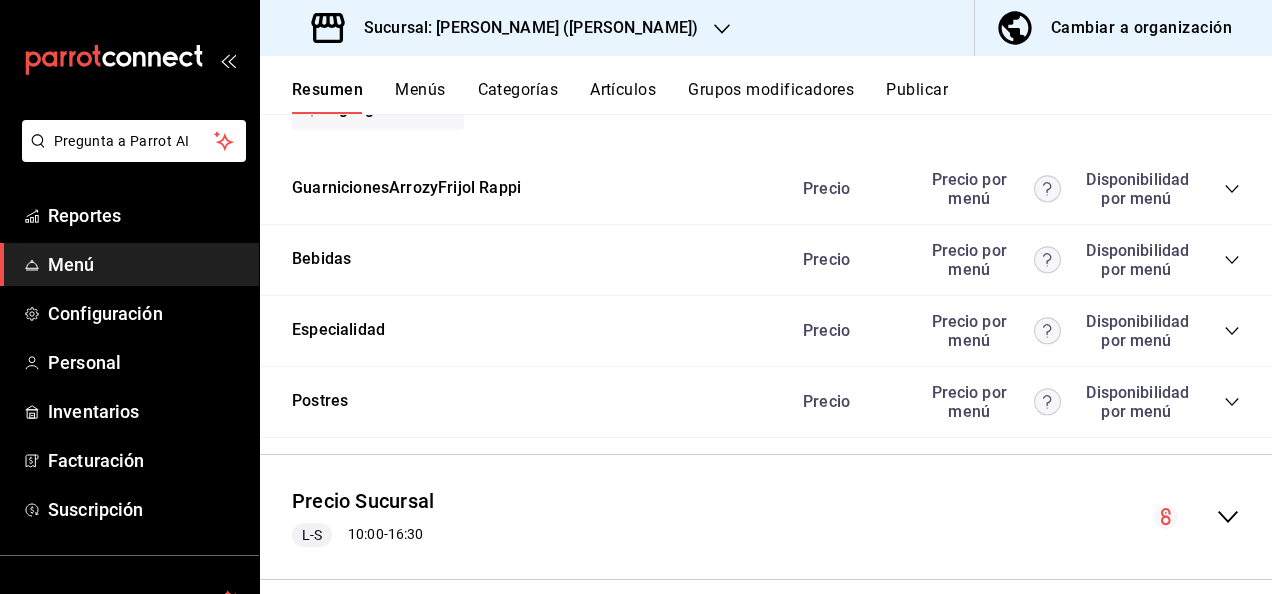 click 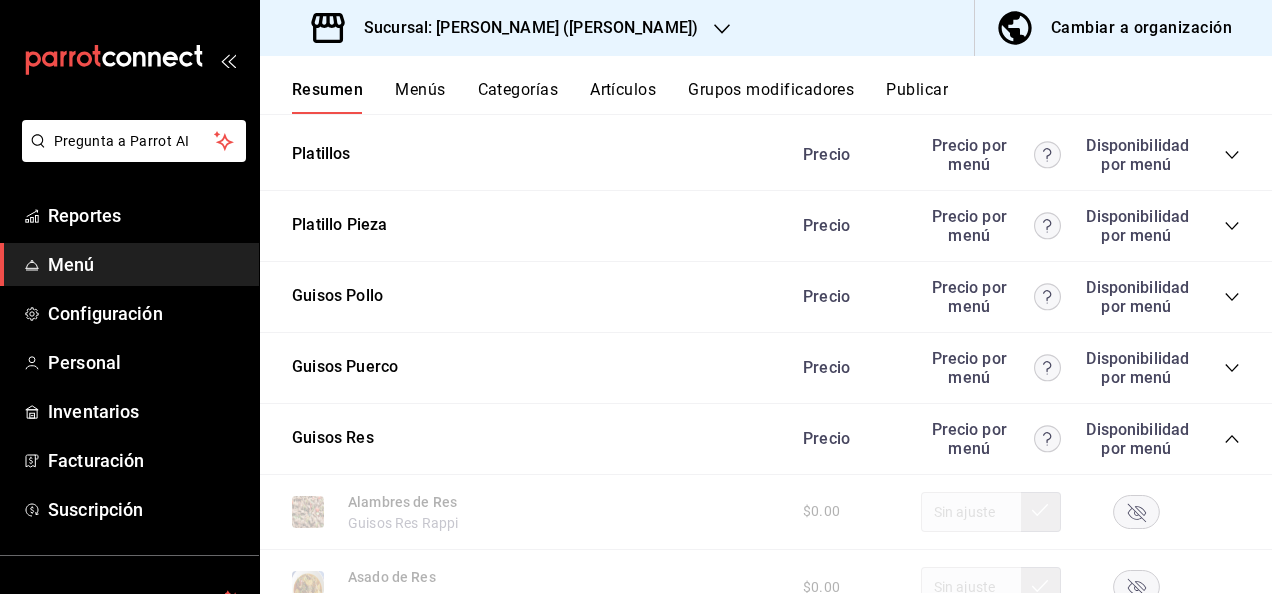 scroll, scrollTop: 307, scrollLeft: 0, axis: vertical 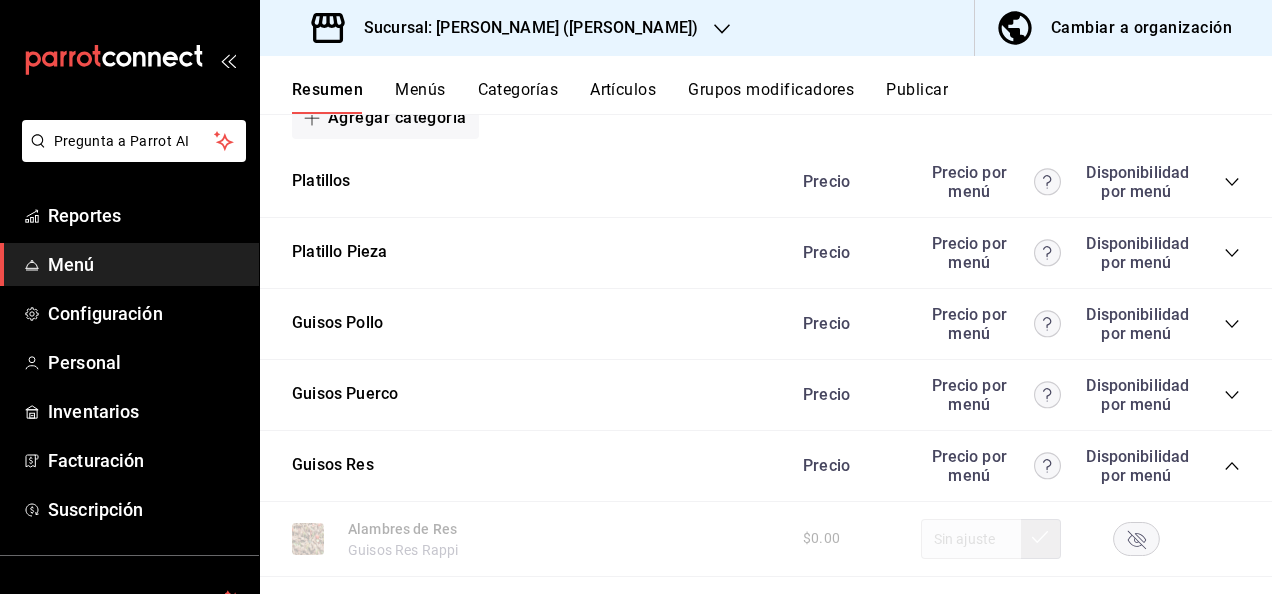 click on "Publicar" at bounding box center (917, 97) 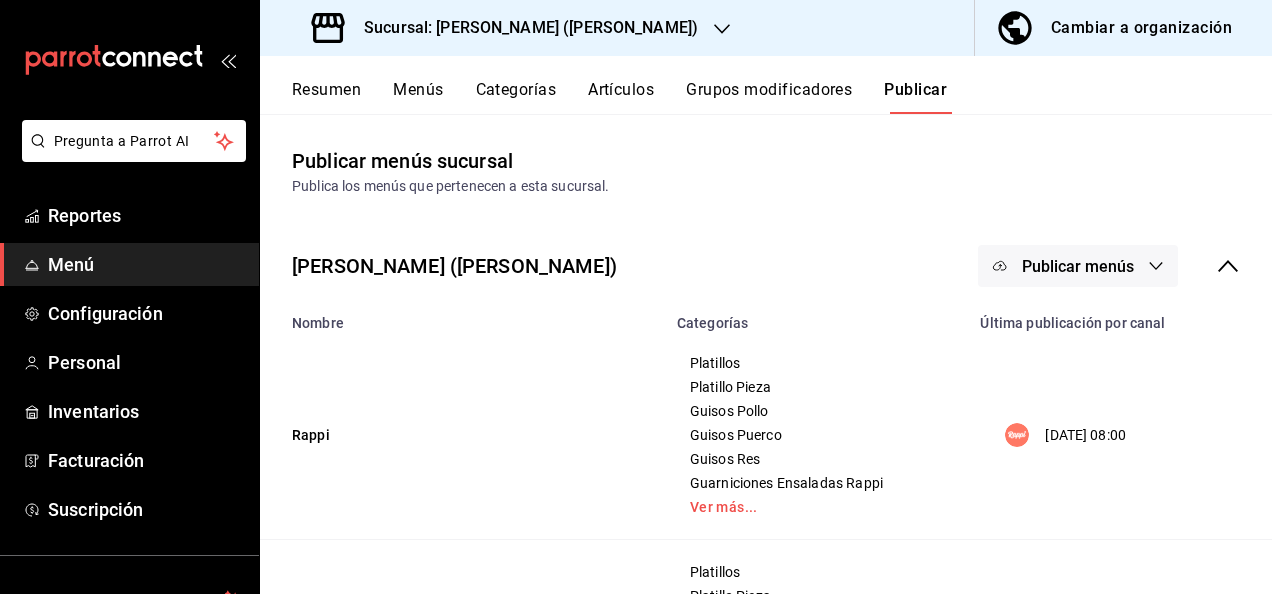 click on "Publicar menús" at bounding box center [1078, 266] 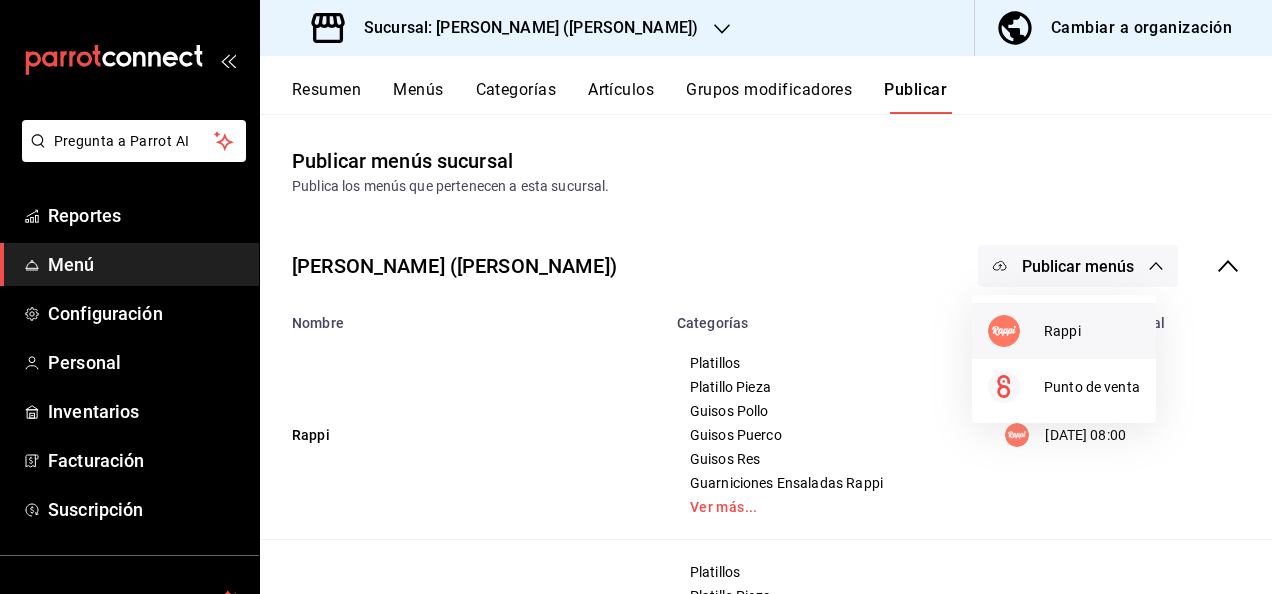 click on "Rappi" at bounding box center [1092, 331] 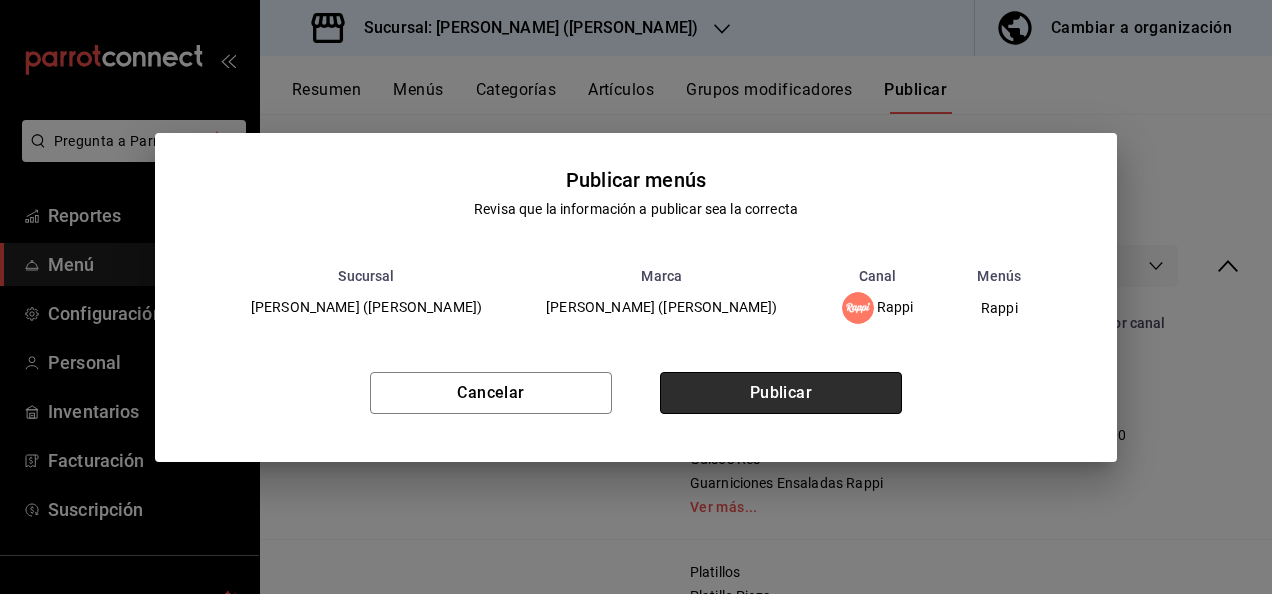 click on "Publicar" at bounding box center (781, 393) 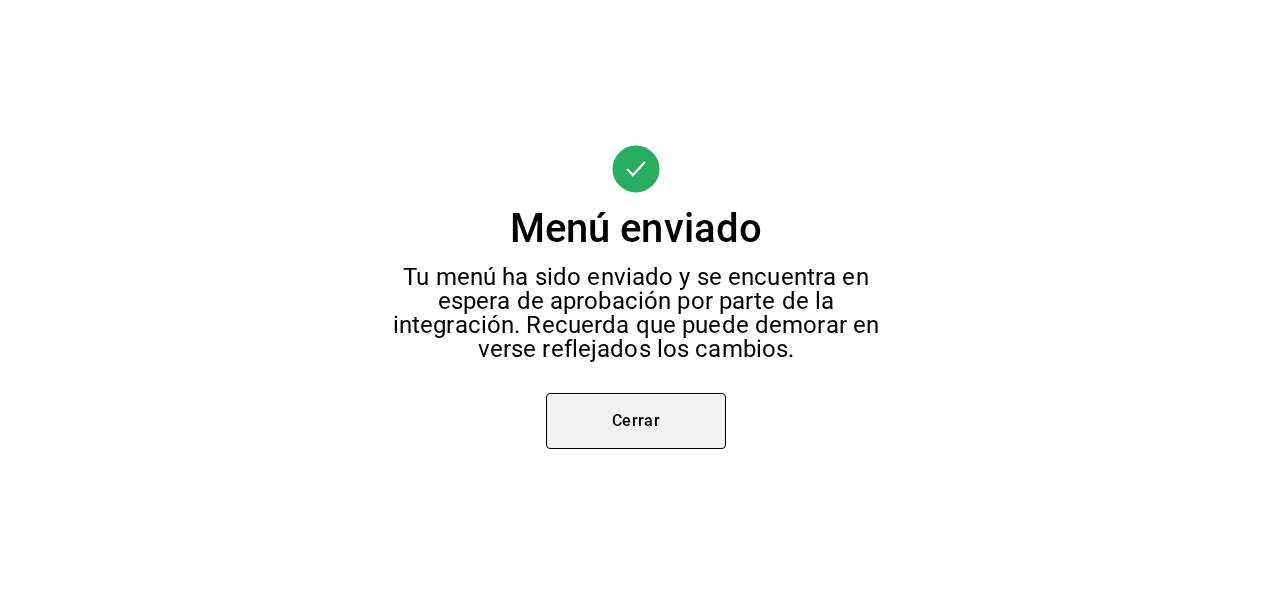 click on "Cerrar" at bounding box center [636, 421] 